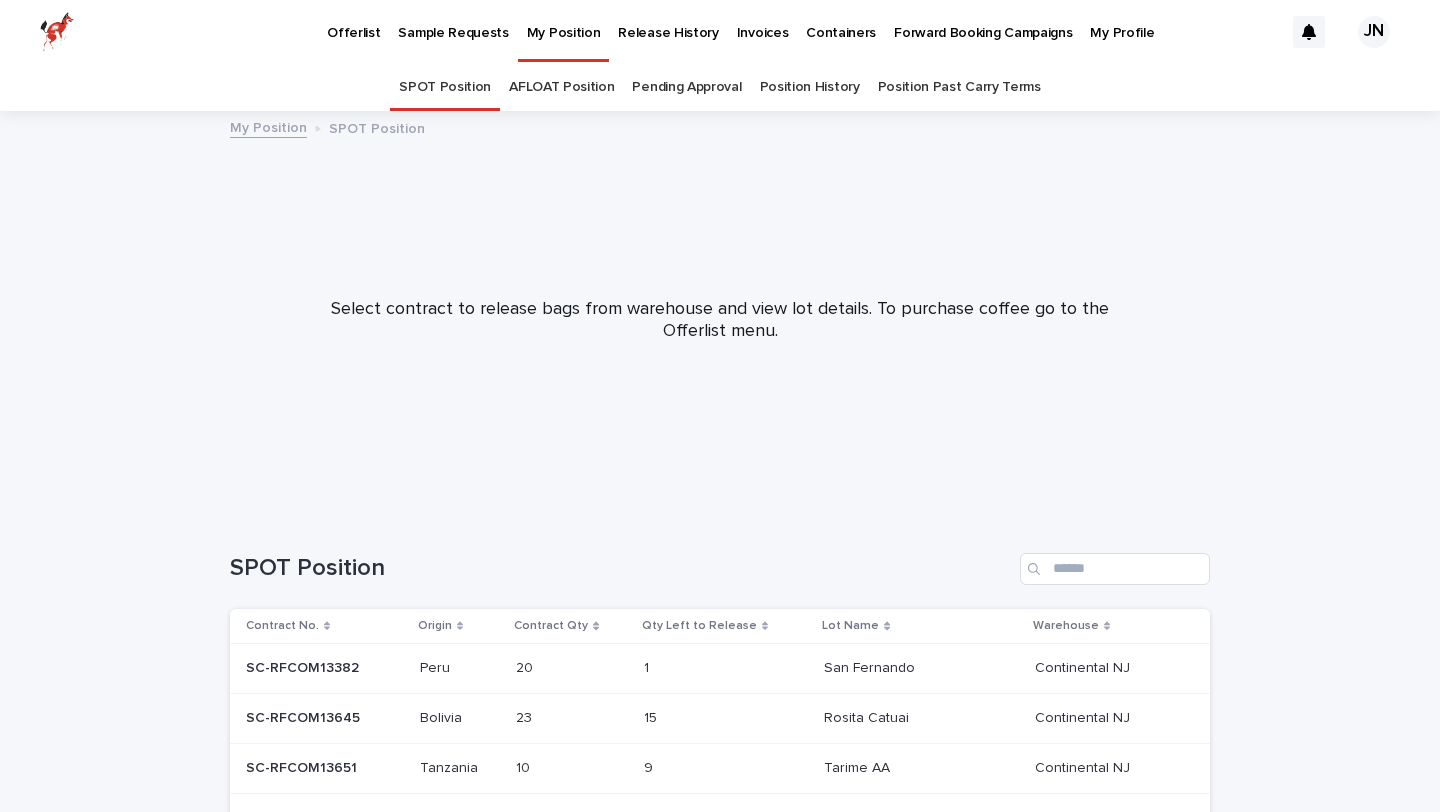 scroll, scrollTop: 0, scrollLeft: 0, axis: both 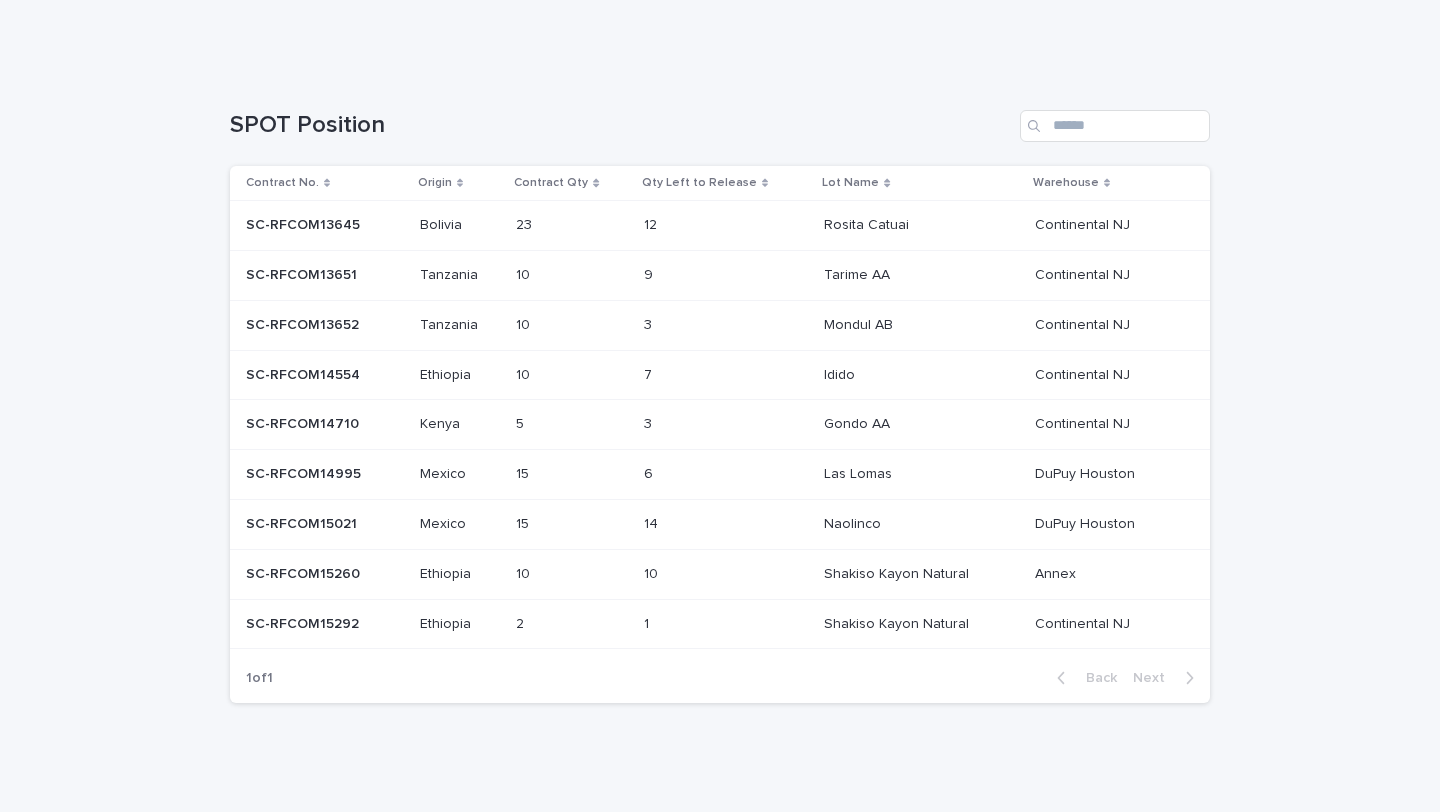 click on "10 10" at bounding box center (571, 574) 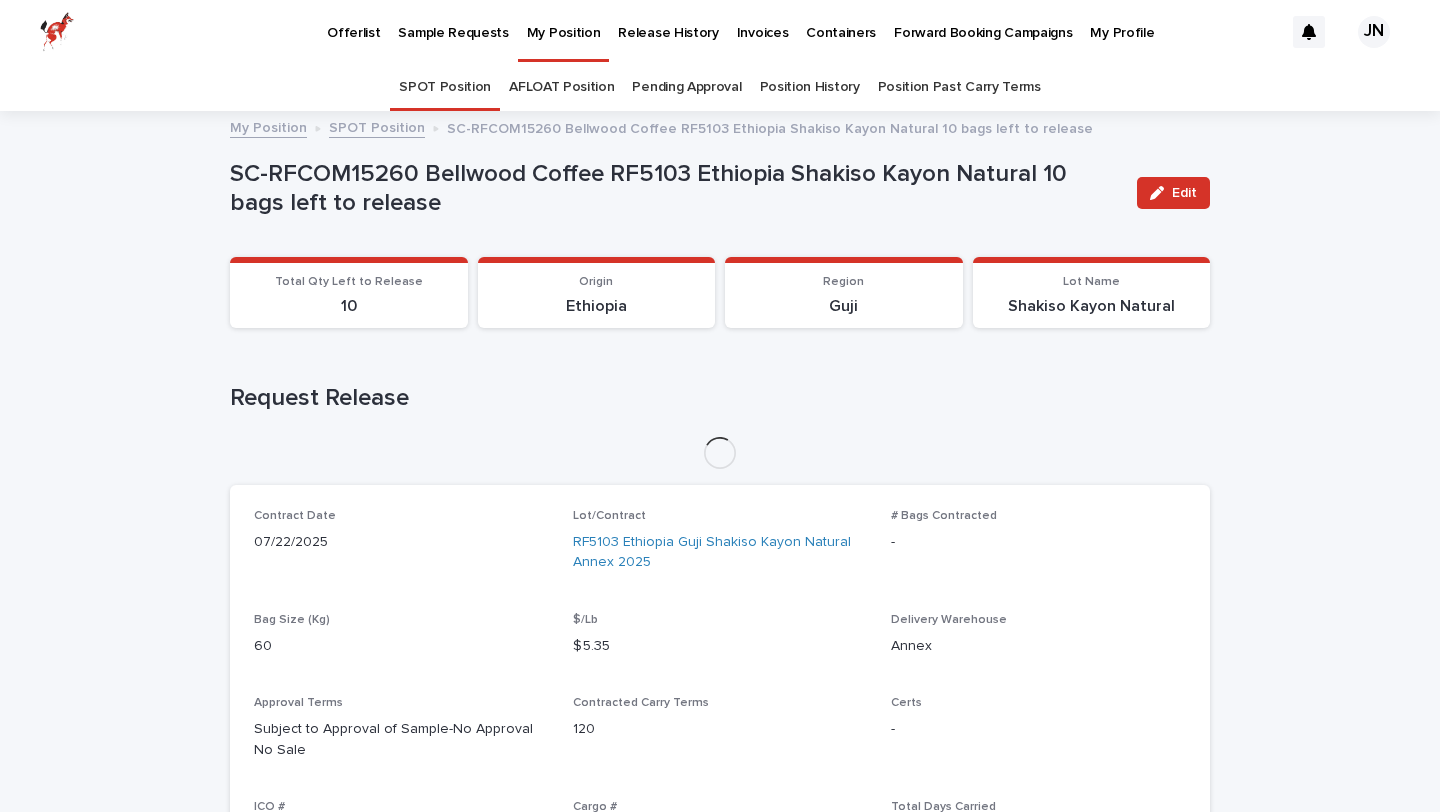 scroll, scrollTop: 128, scrollLeft: 0, axis: vertical 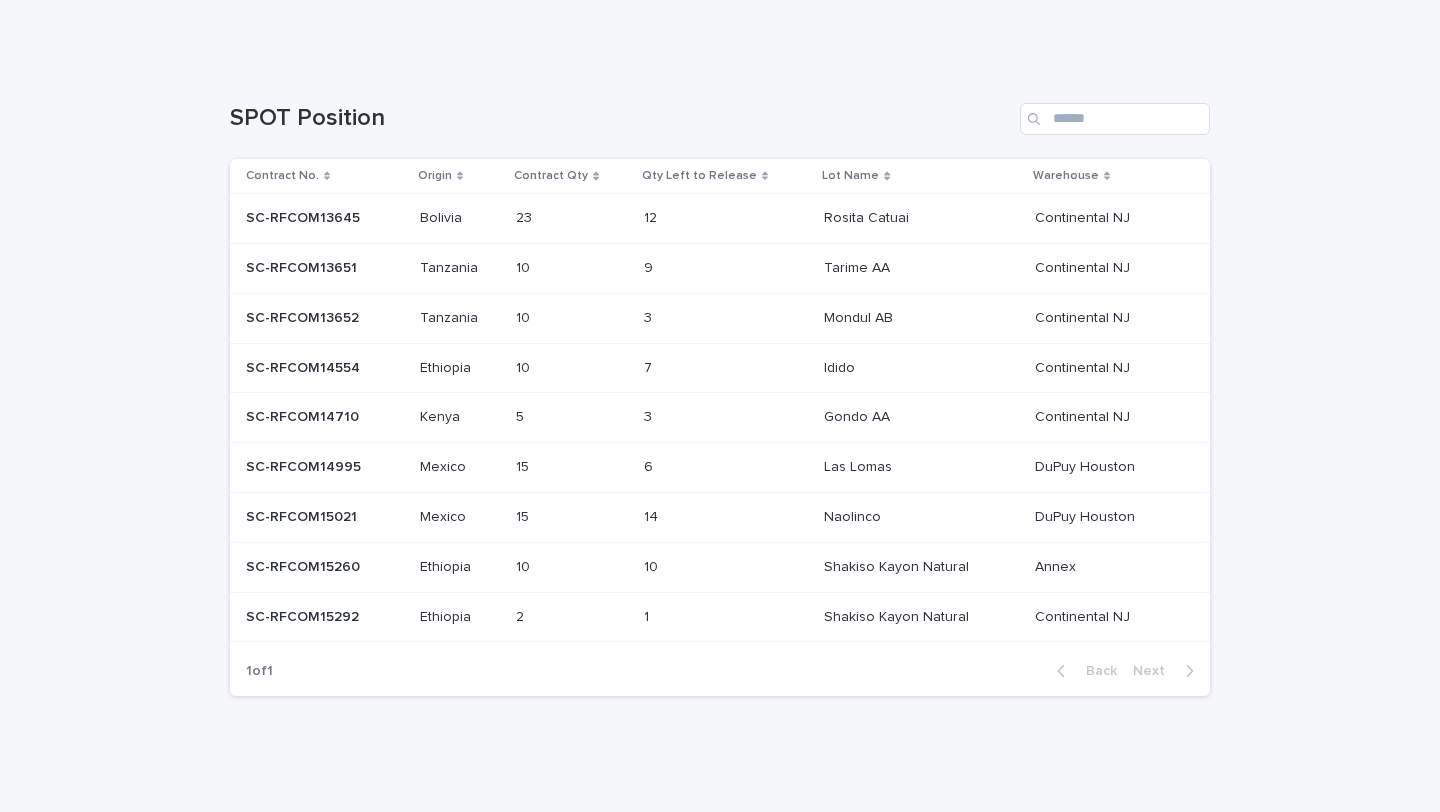 click at bounding box center (685, 517) 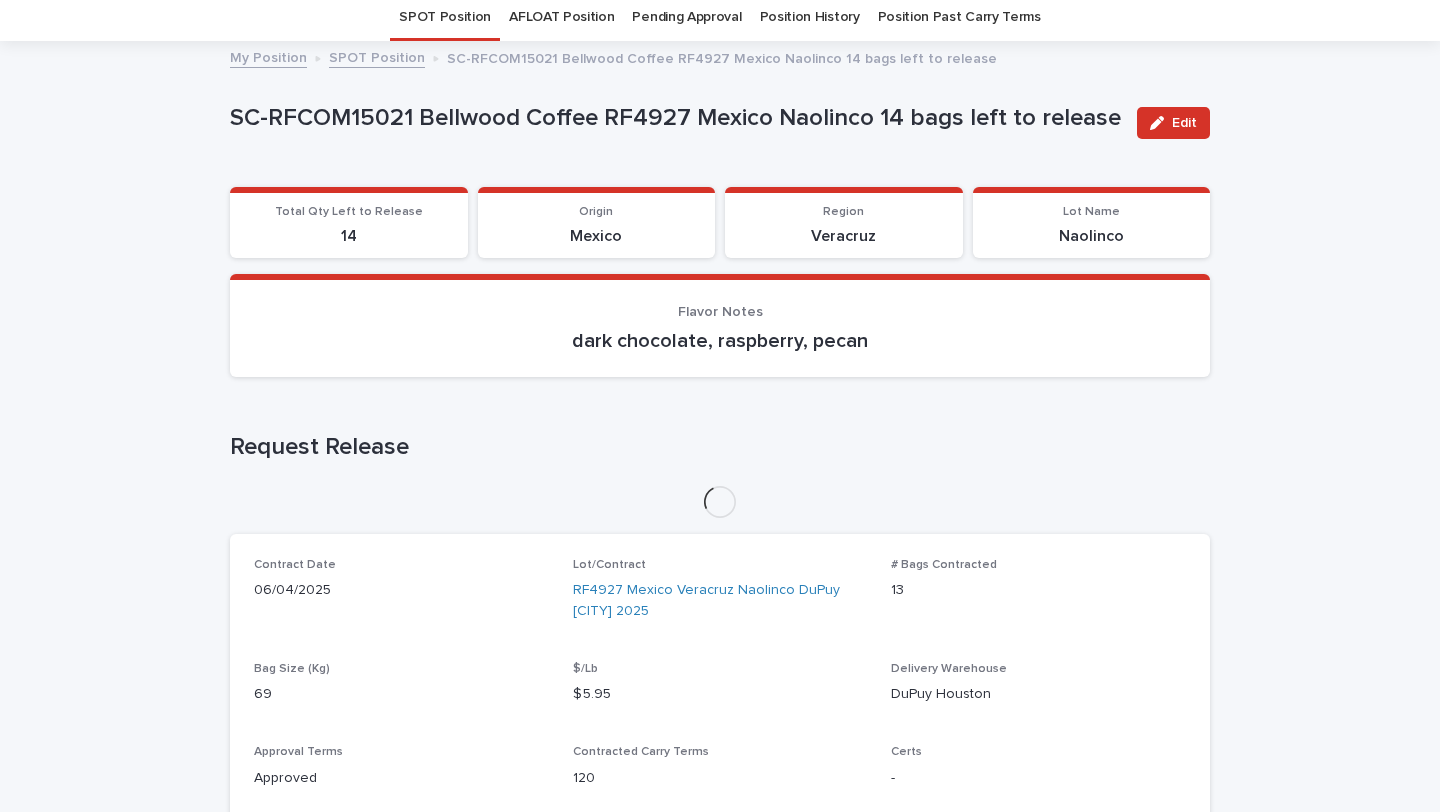 scroll, scrollTop: 100, scrollLeft: 0, axis: vertical 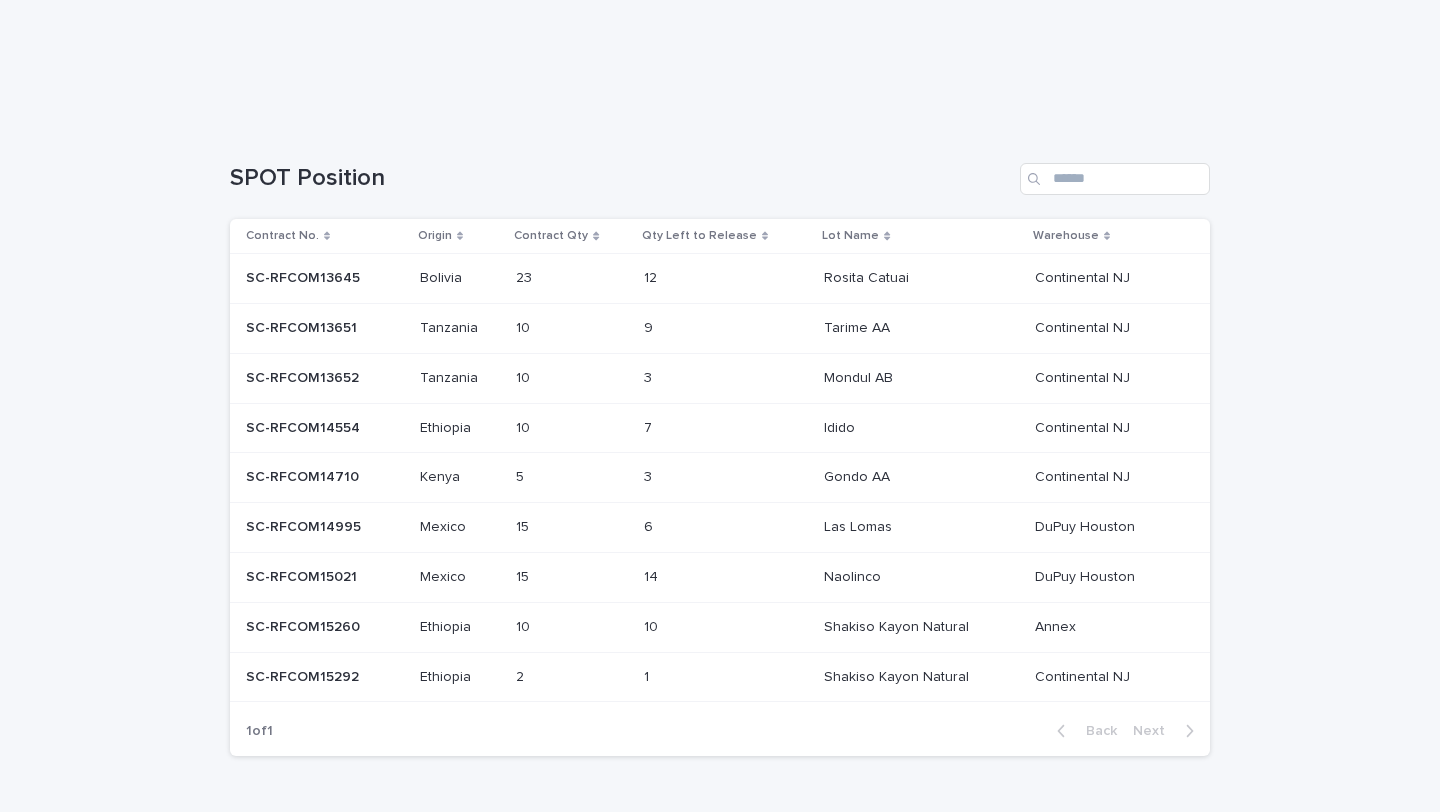 click on "6" at bounding box center (650, 525) 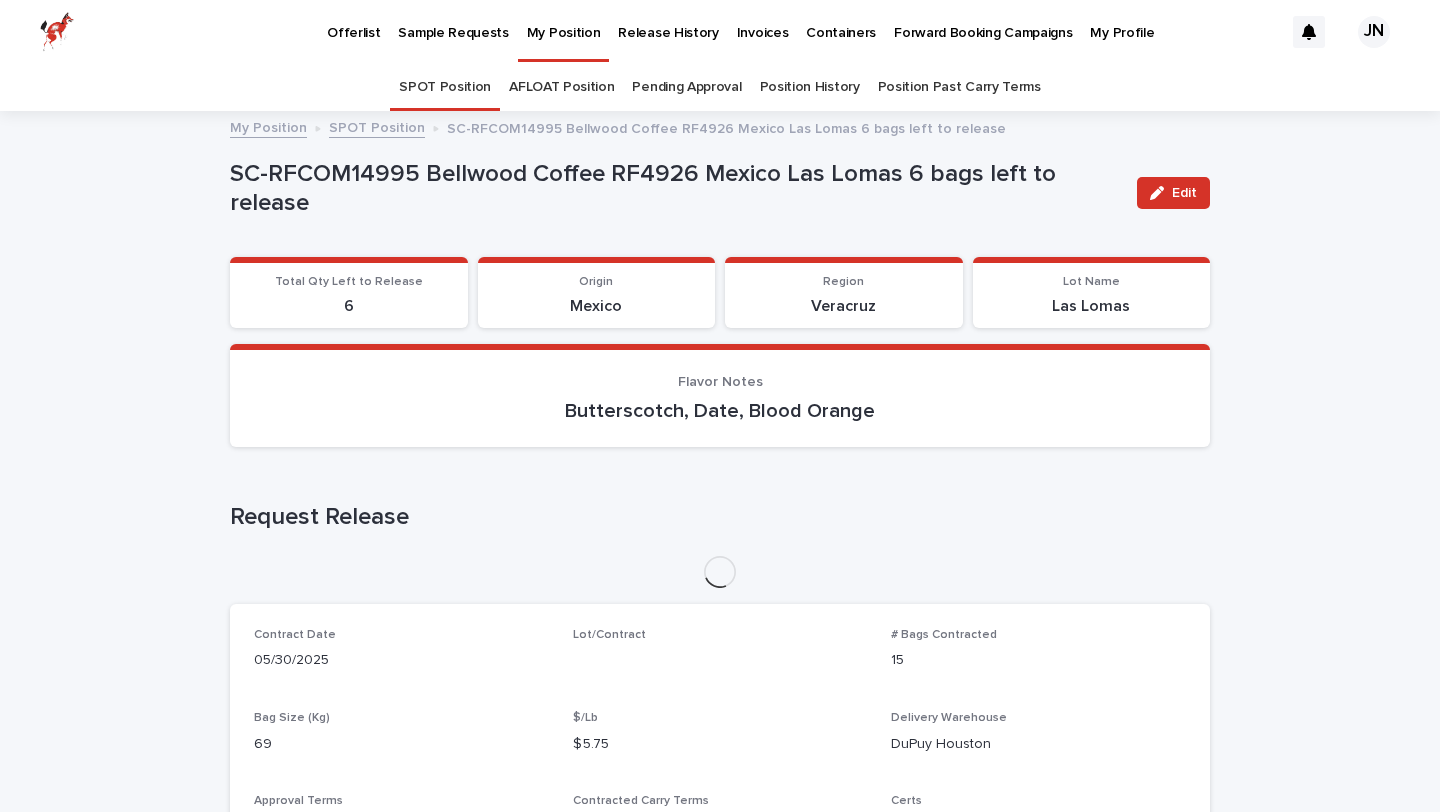 scroll, scrollTop: 58, scrollLeft: 0, axis: vertical 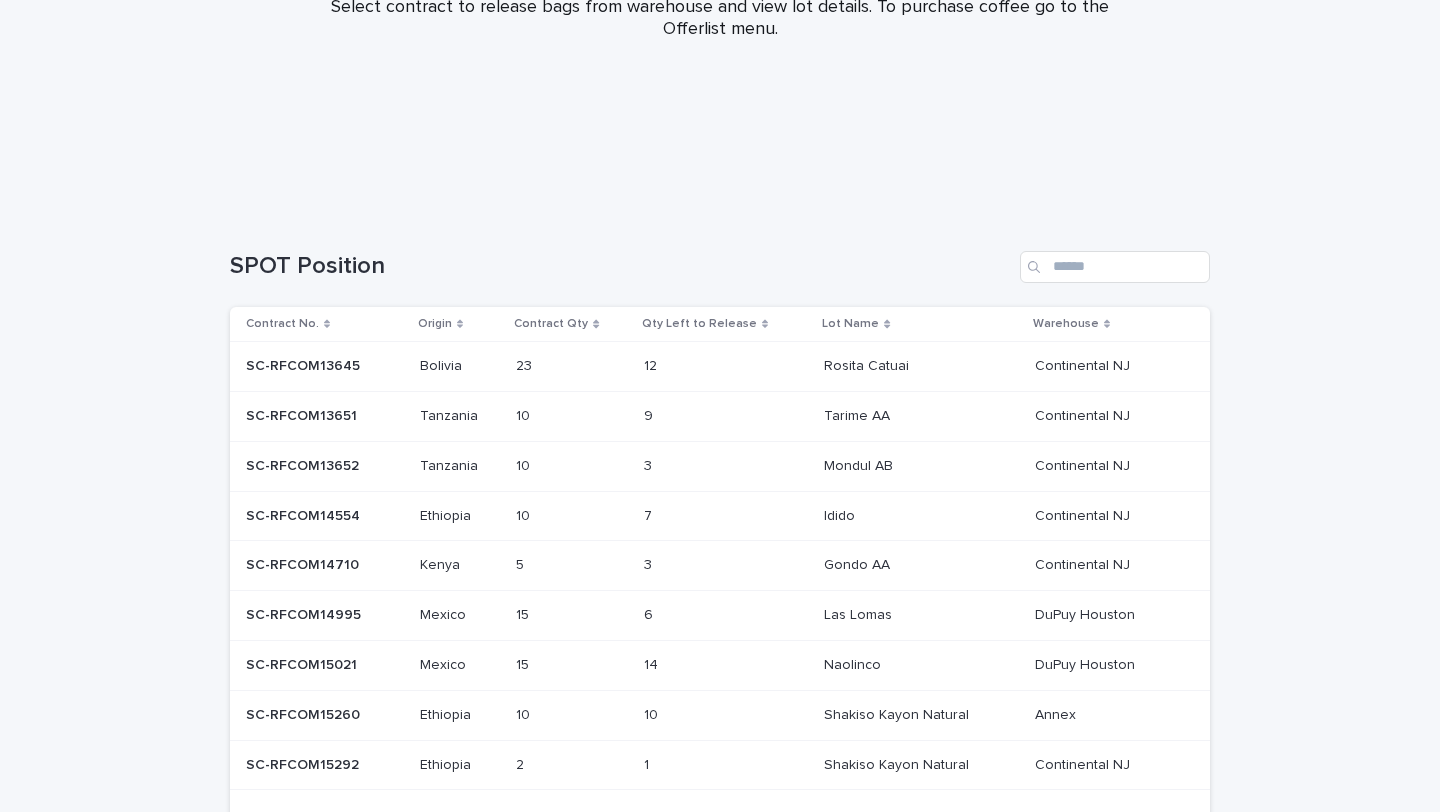 click on "5 5" at bounding box center (571, 565) 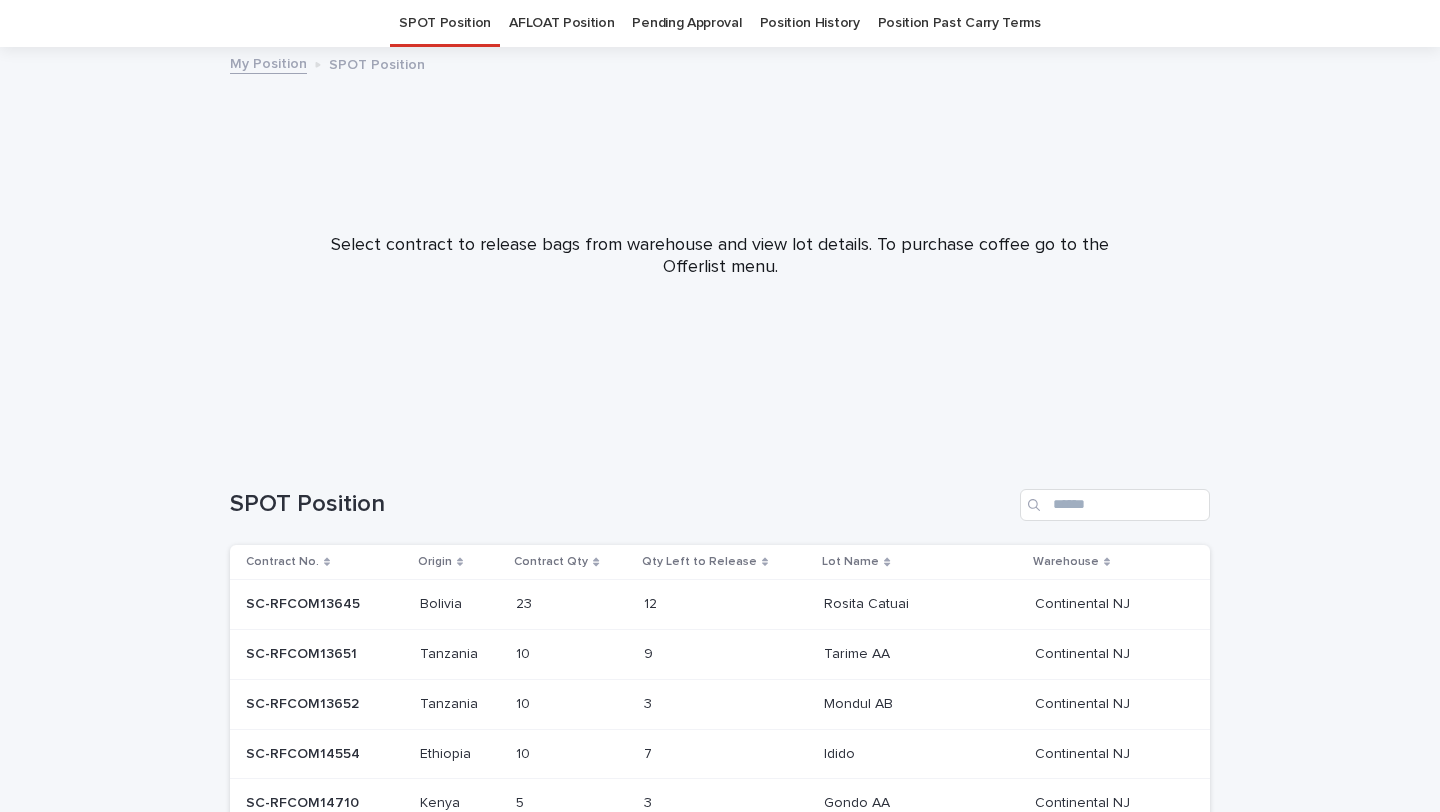 scroll, scrollTop: 233, scrollLeft: 0, axis: vertical 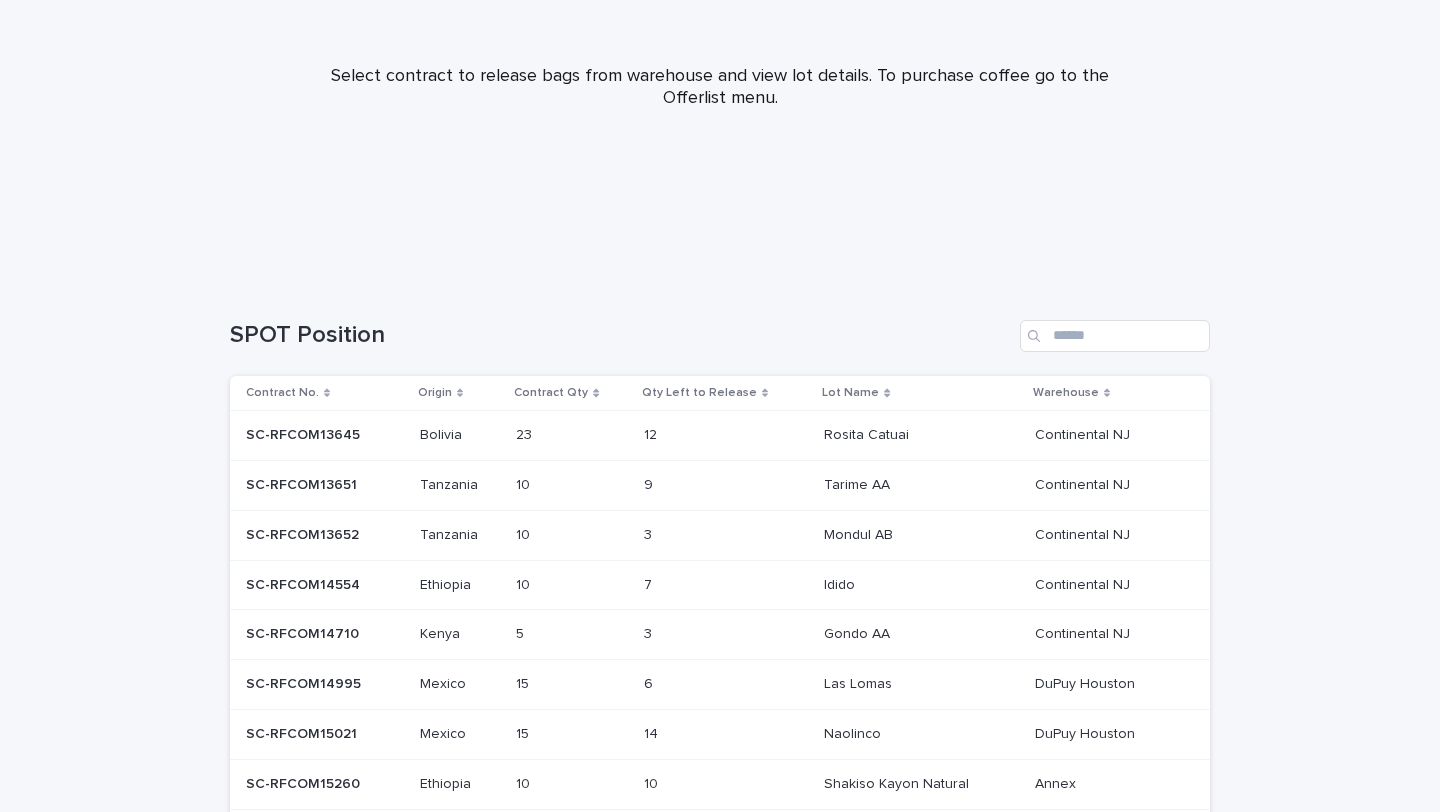 click on "10 10" at bounding box center [571, 585] 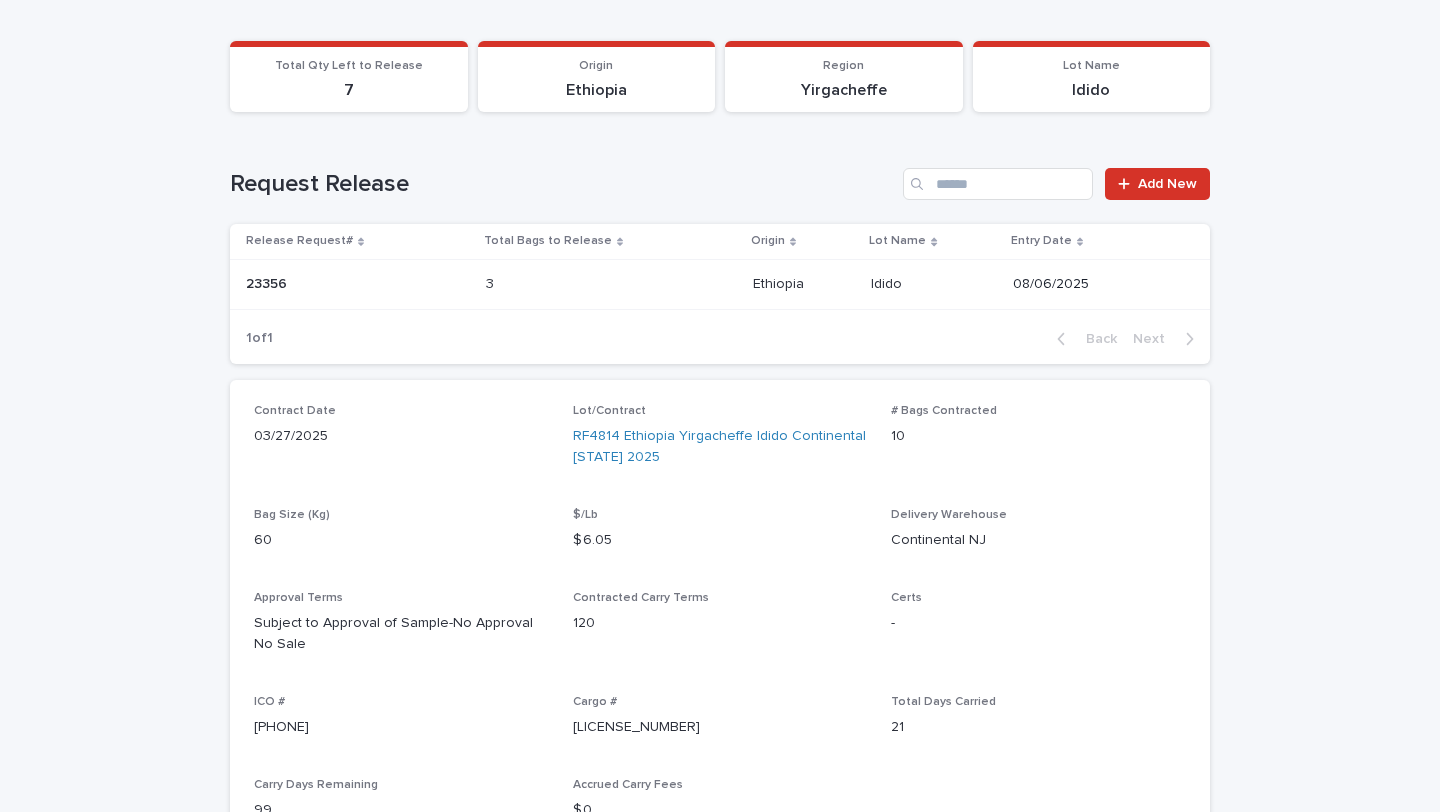 scroll, scrollTop: 0, scrollLeft: 0, axis: both 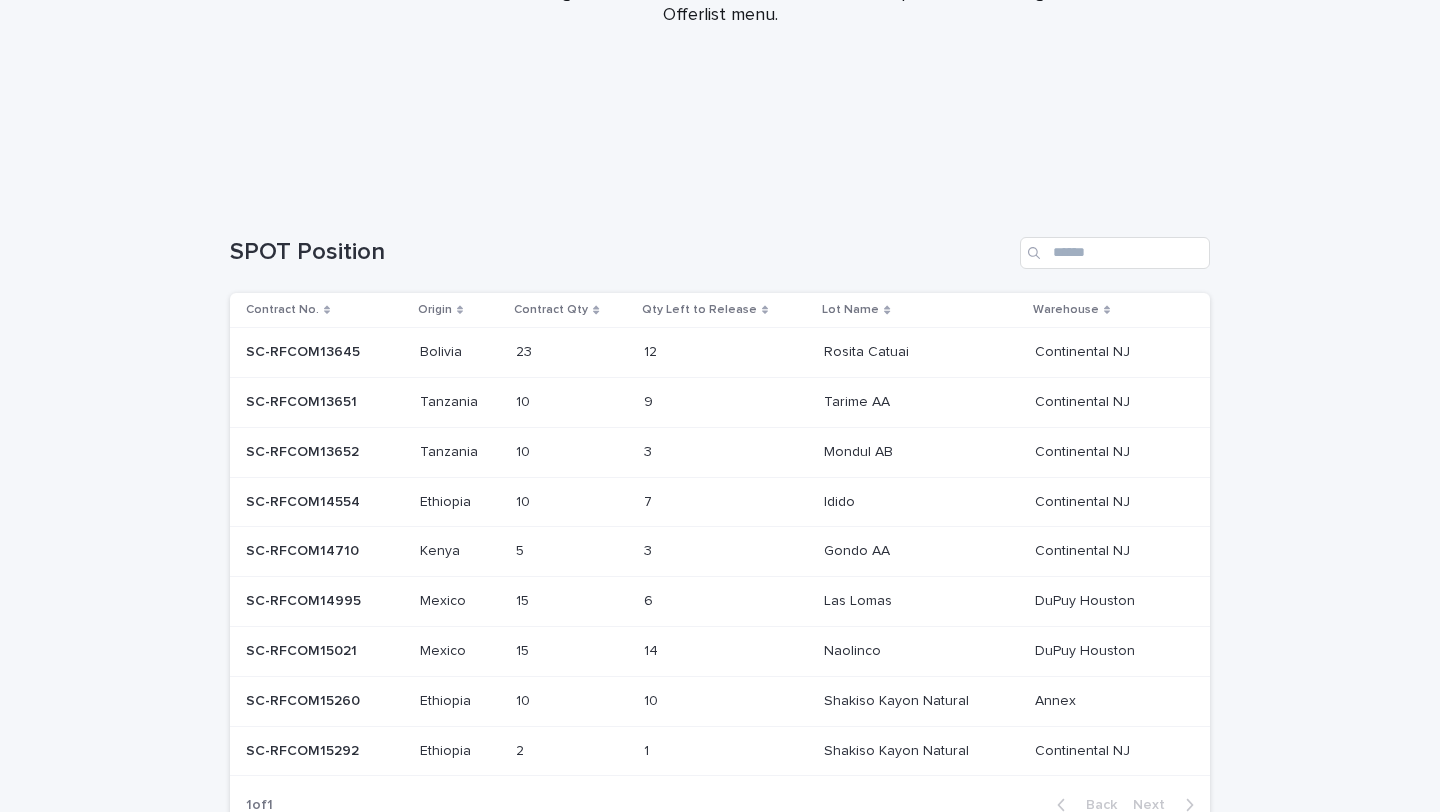 click at bounding box center (685, 452) 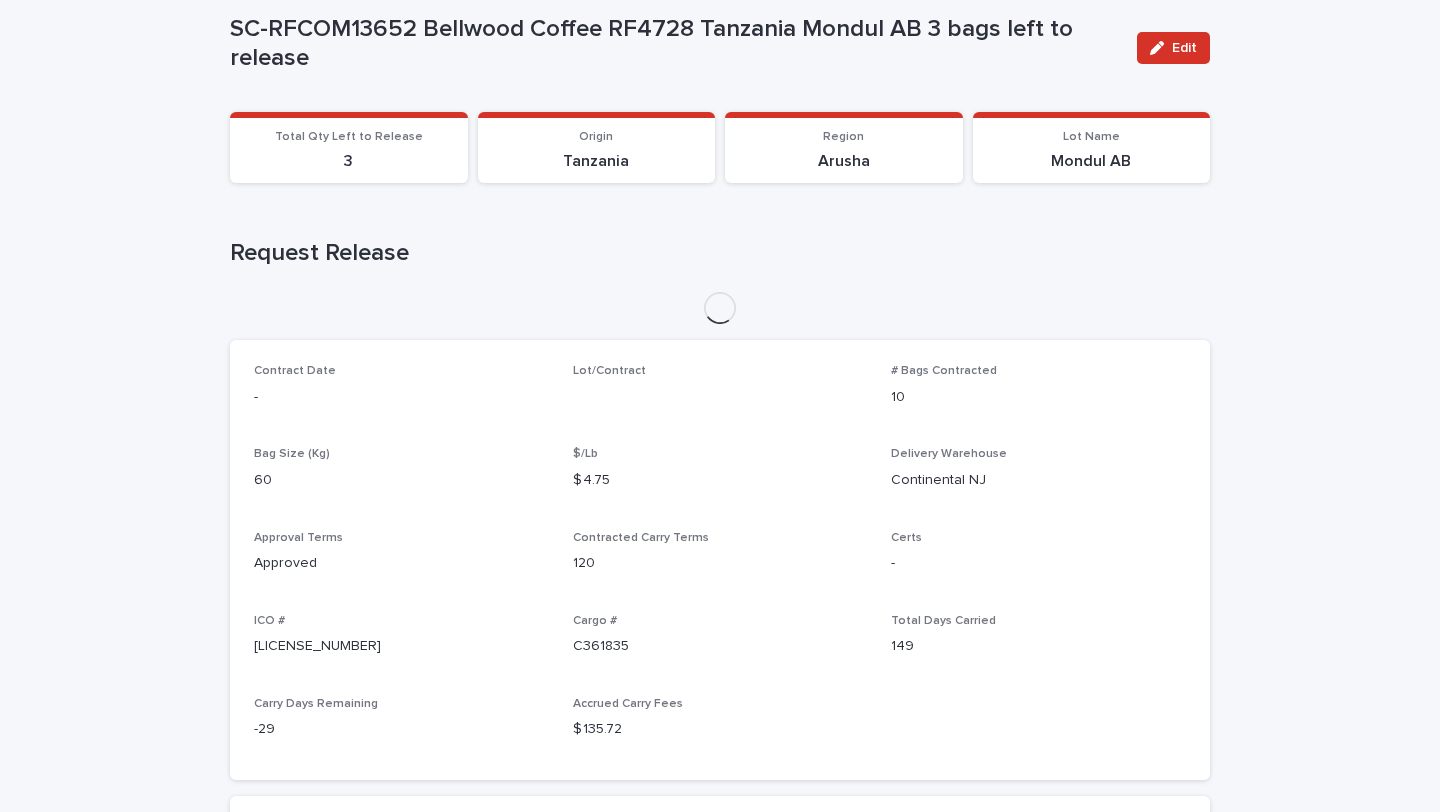 scroll, scrollTop: 0, scrollLeft: 0, axis: both 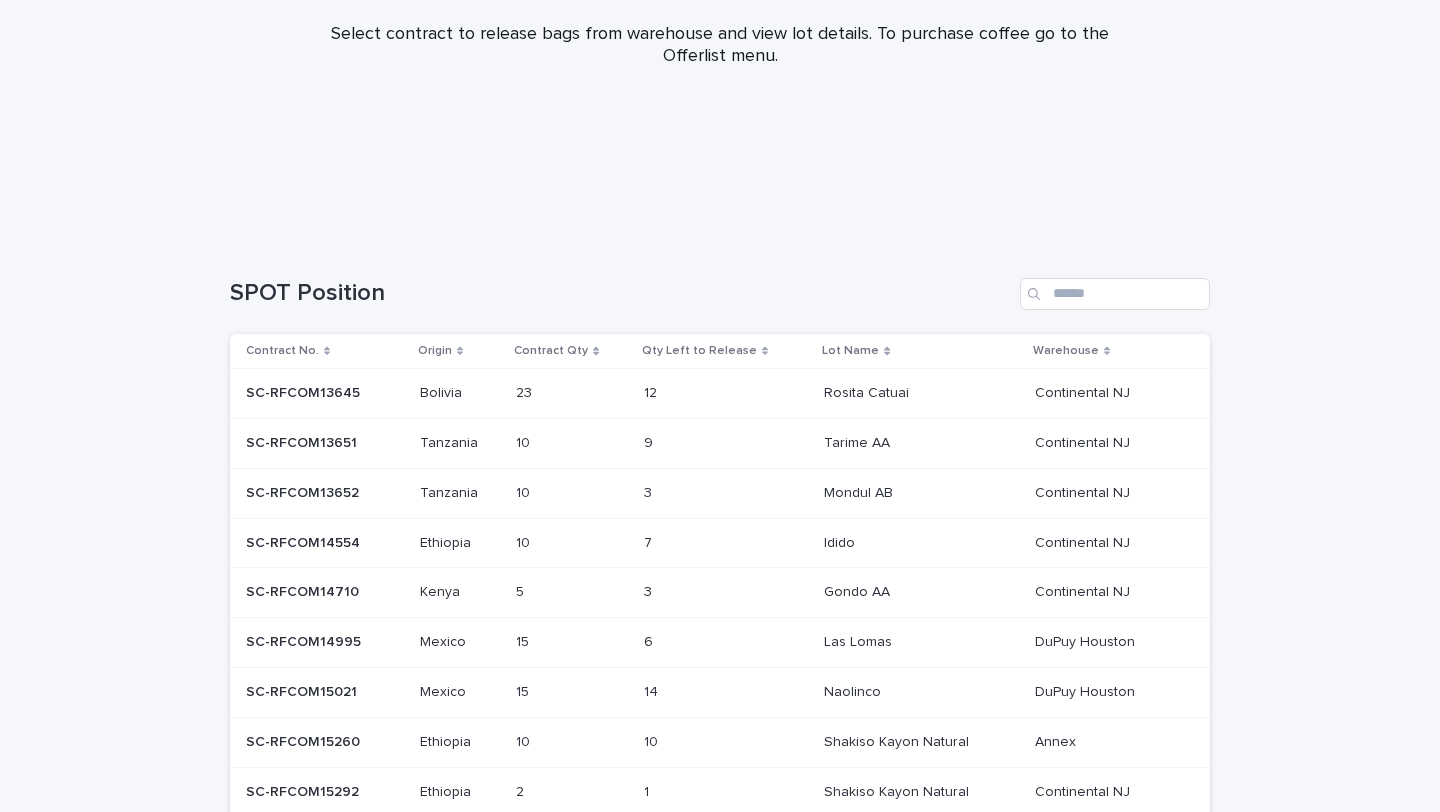 click at bounding box center (685, 443) 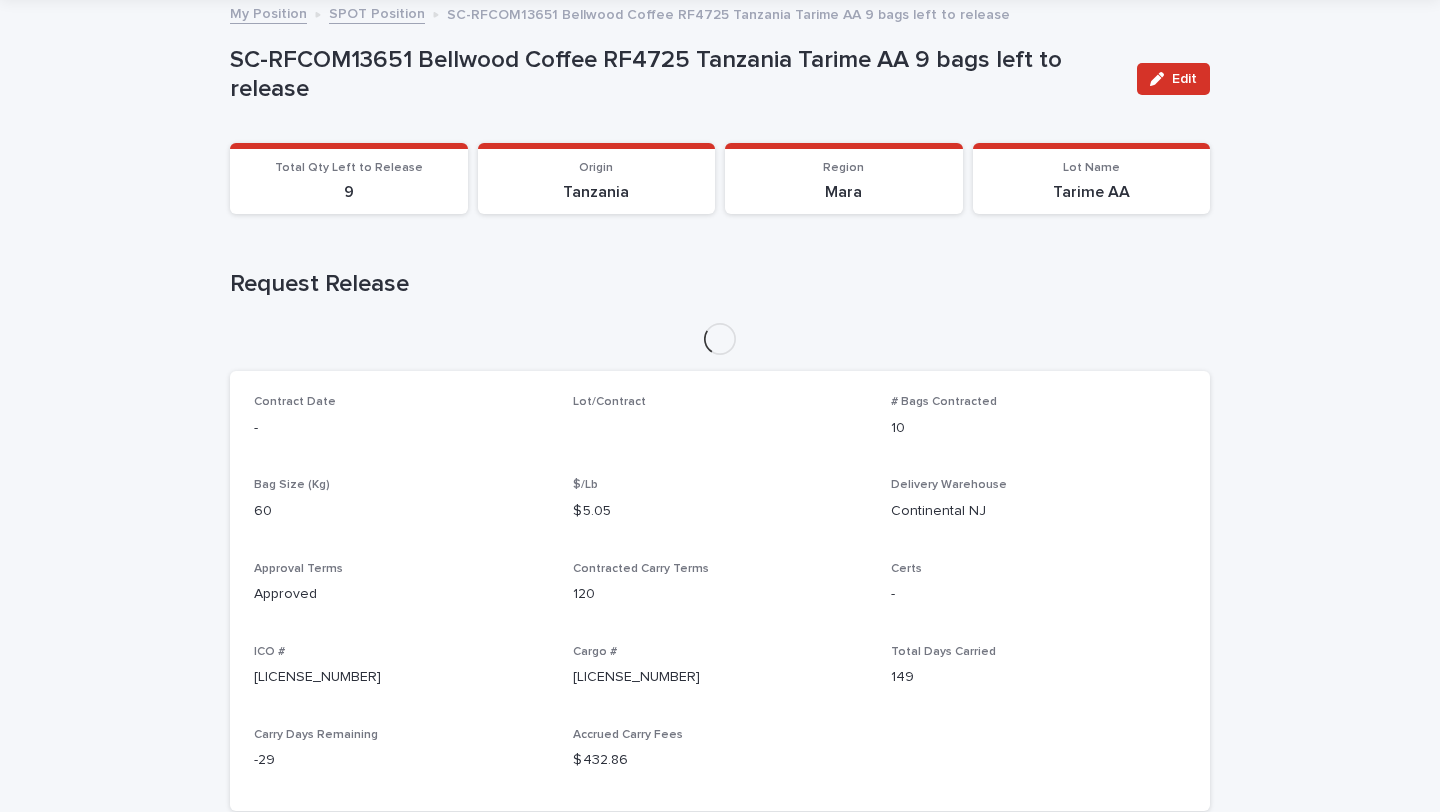 scroll, scrollTop: 120, scrollLeft: 0, axis: vertical 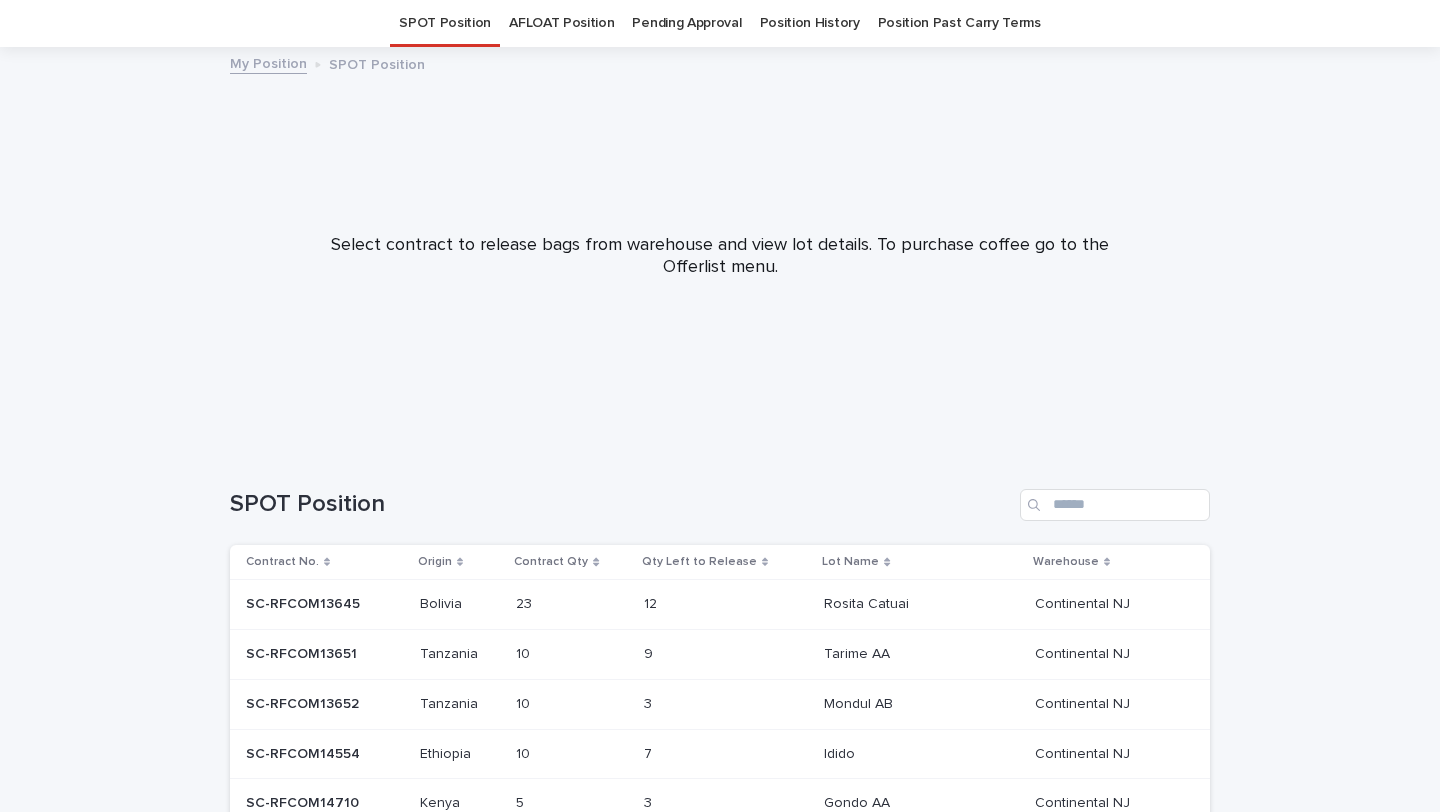 click on "12 12" at bounding box center (726, 604) 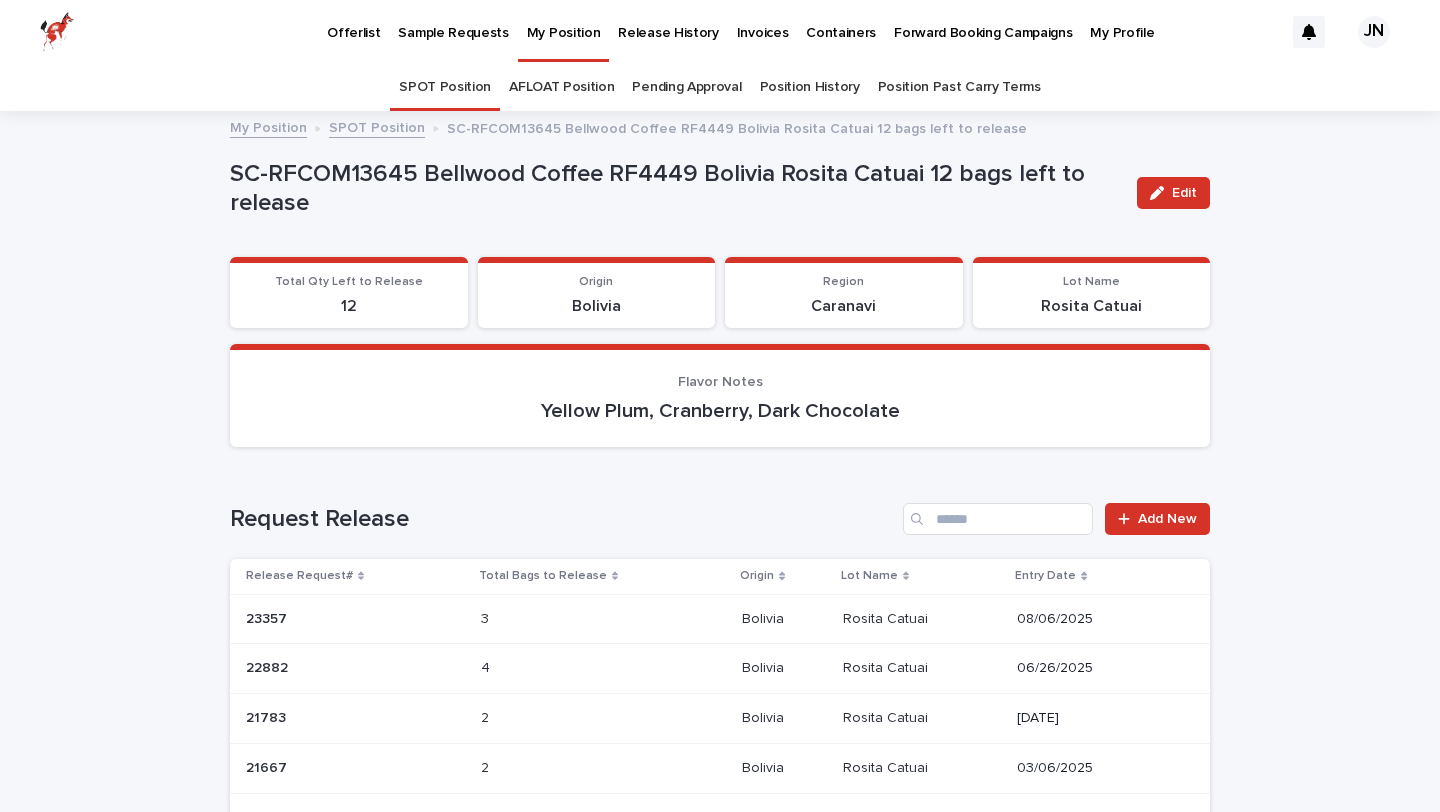 click on "My Position" at bounding box center (564, 29) 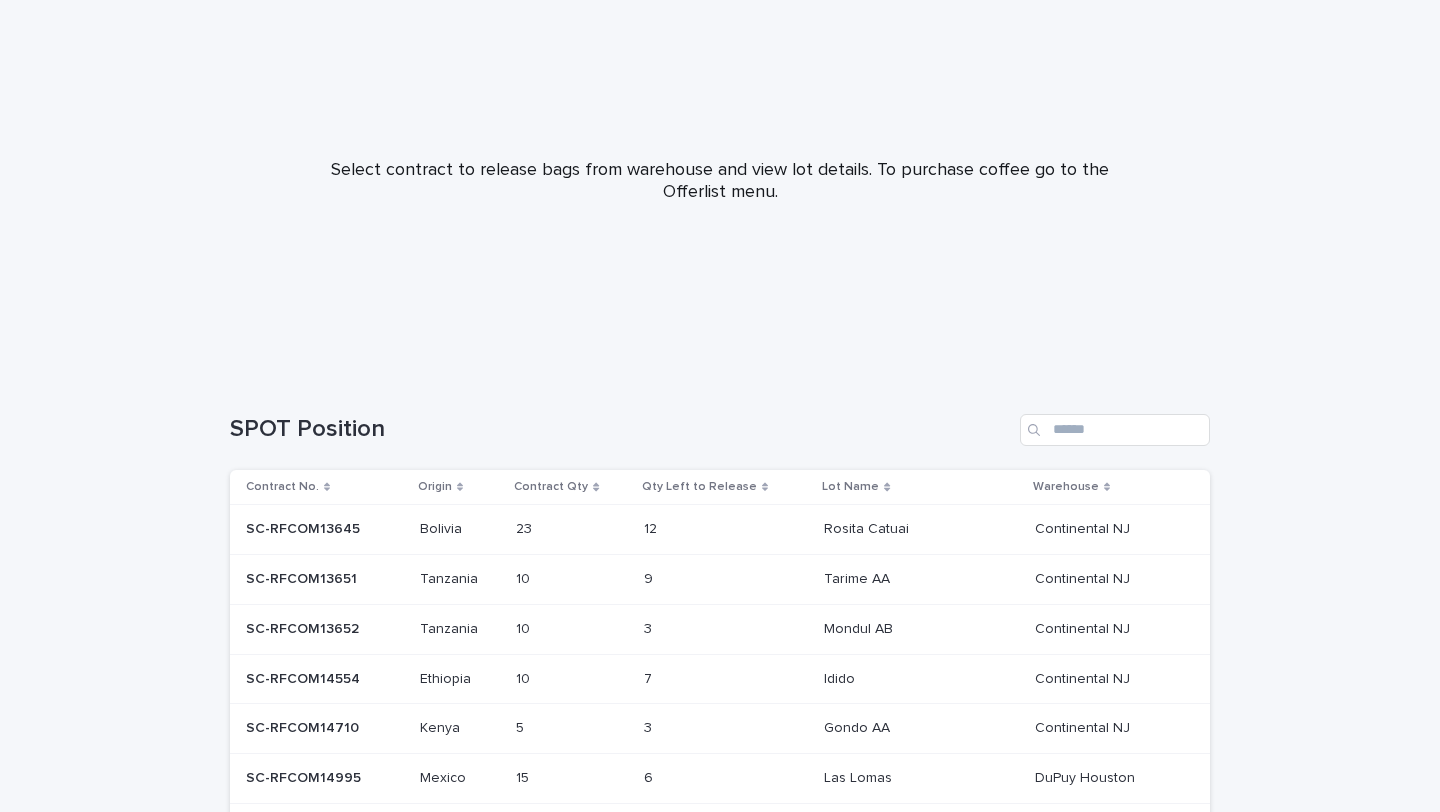 scroll, scrollTop: 450, scrollLeft: 0, axis: vertical 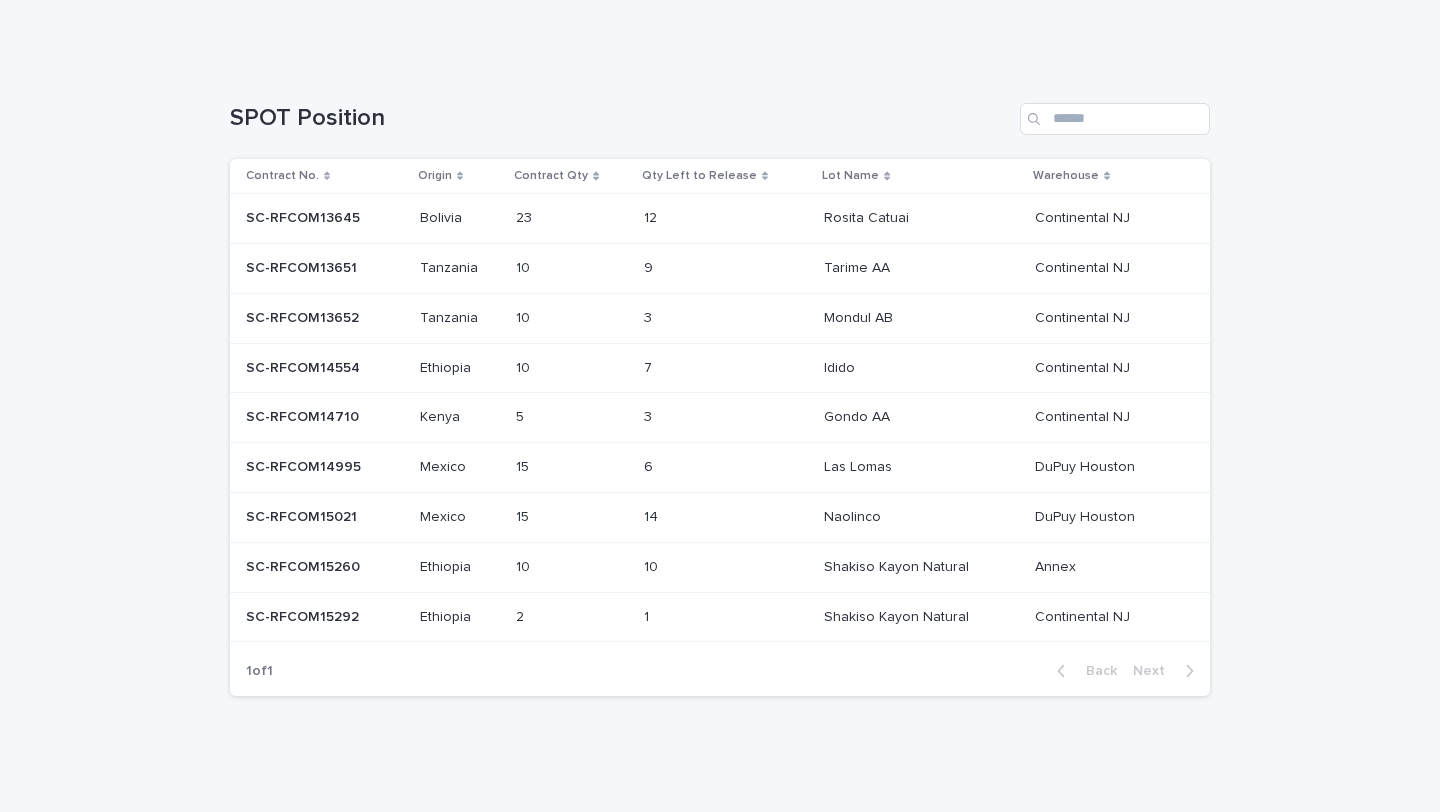 click on "12 12" at bounding box center (726, 218) 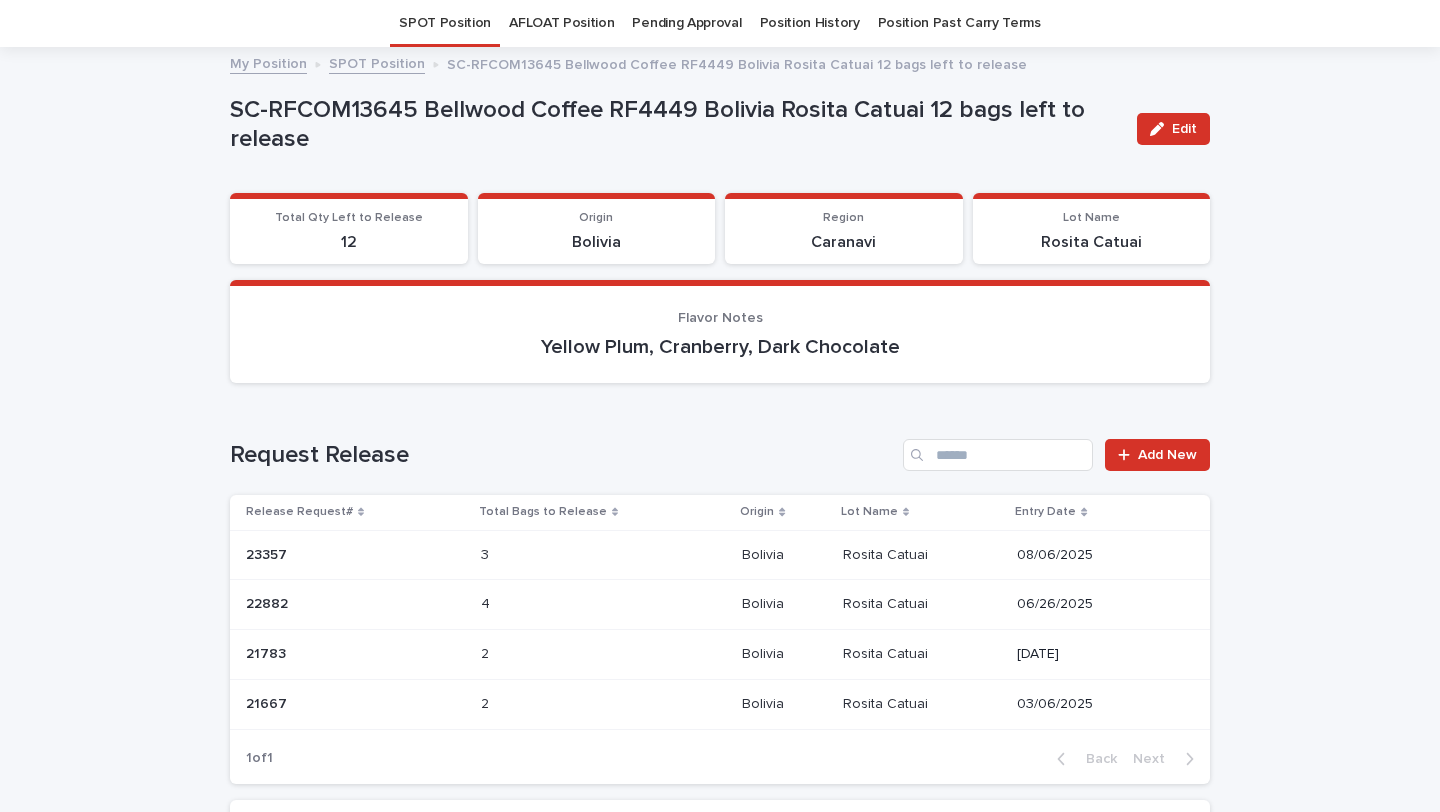 scroll, scrollTop: 434, scrollLeft: 0, axis: vertical 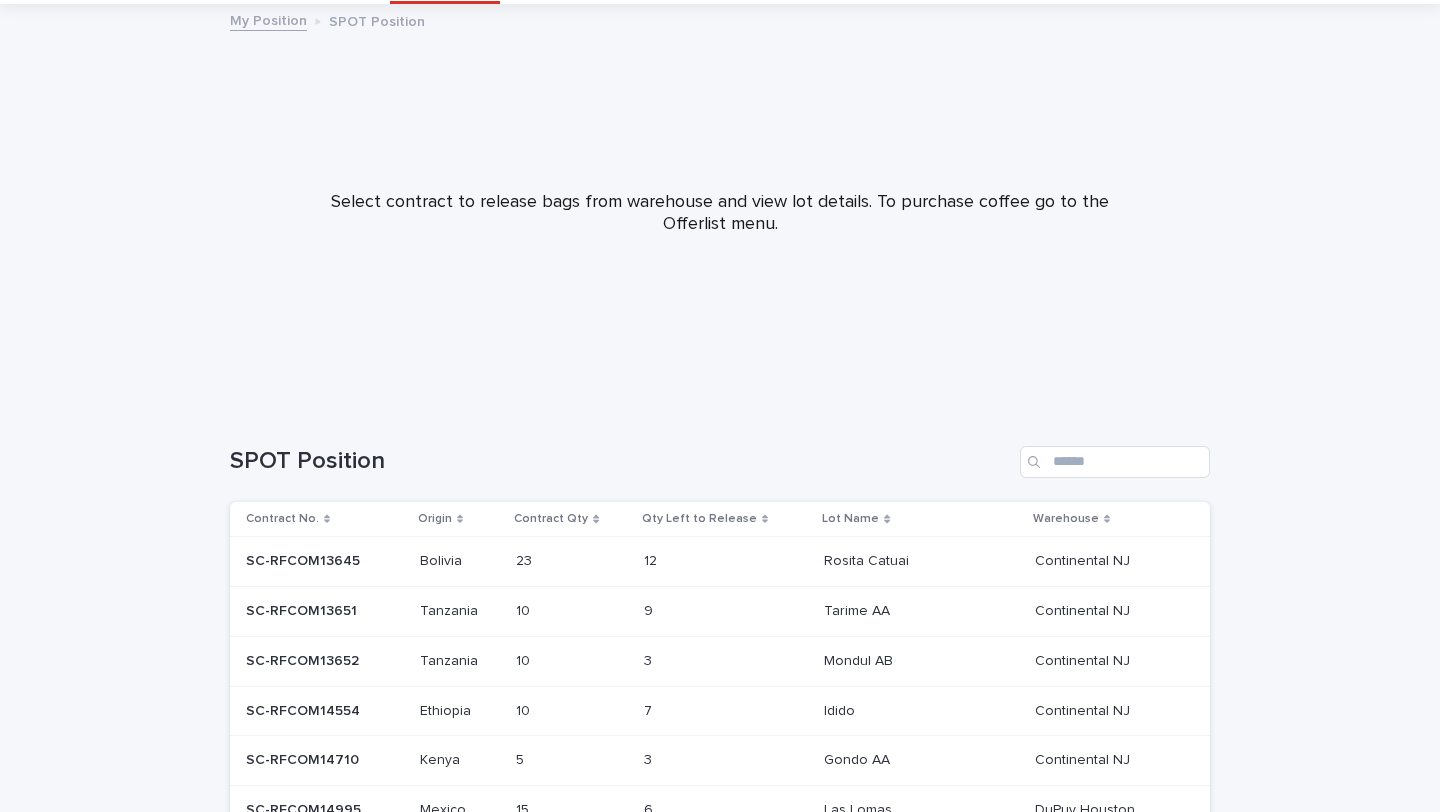 click at bounding box center (685, 611) 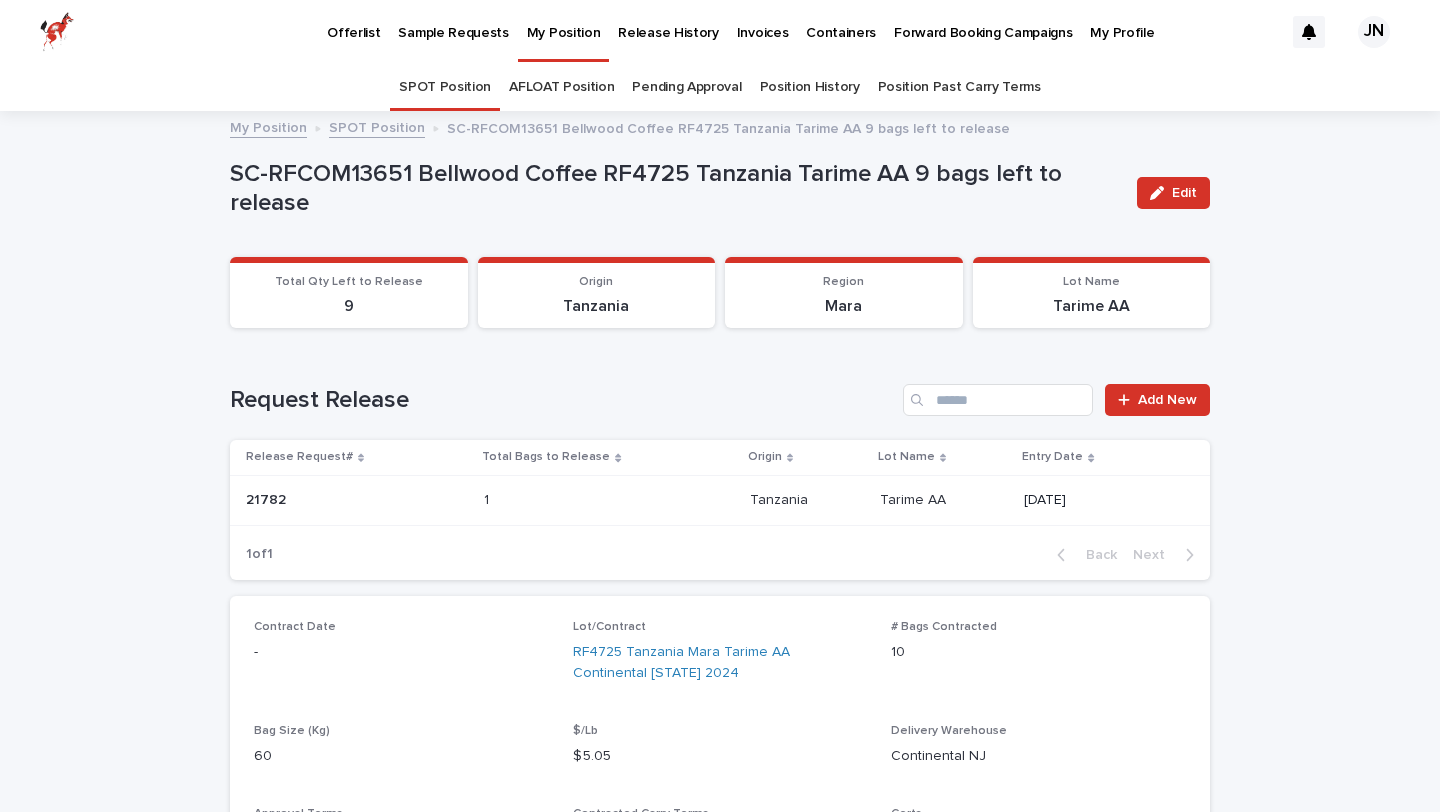 scroll, scrollTop: 12, scrollLeft: 0, axis: vertical 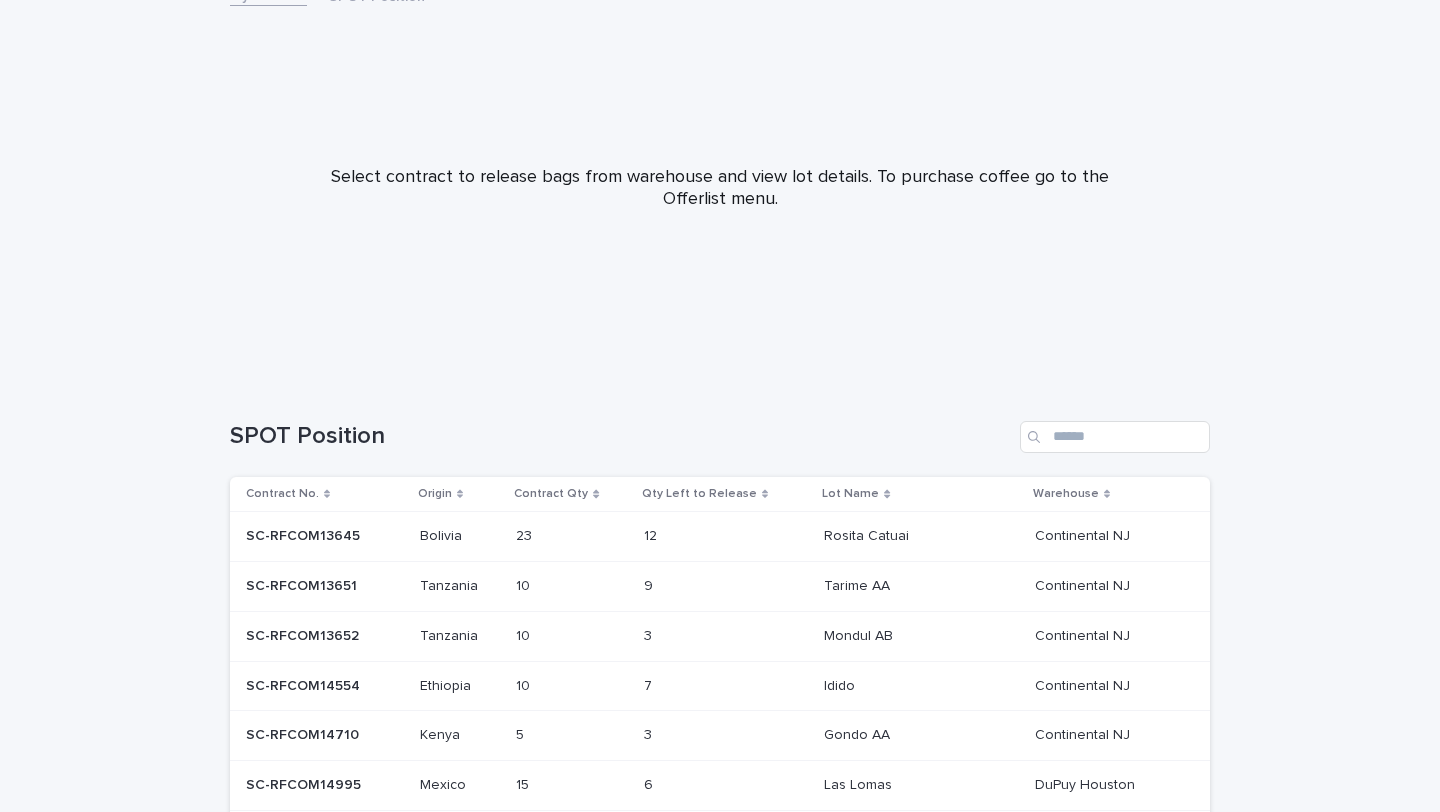 click on "3 3" at bounding box center (726, 636) 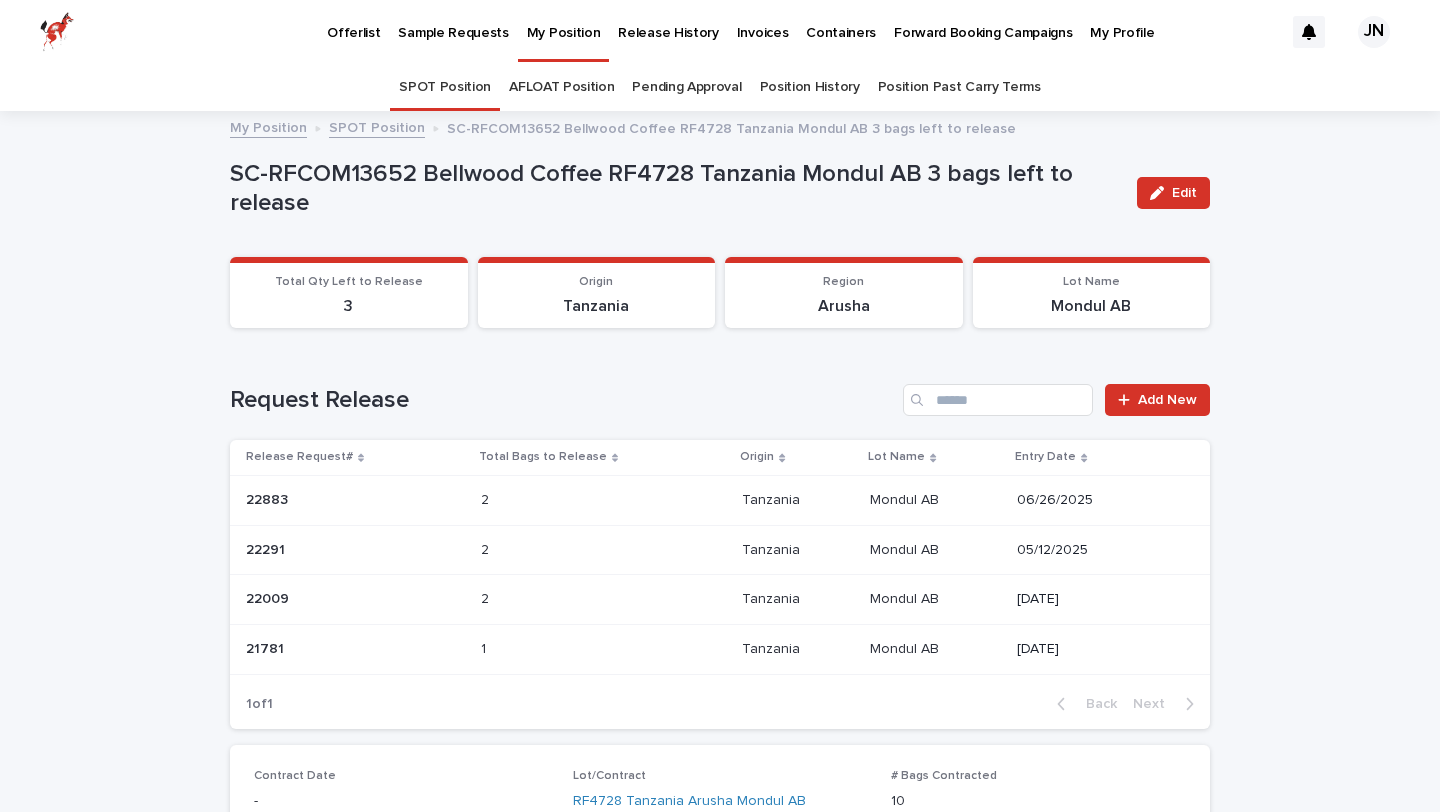 click on "My Position" at bounding box center [564, 21] 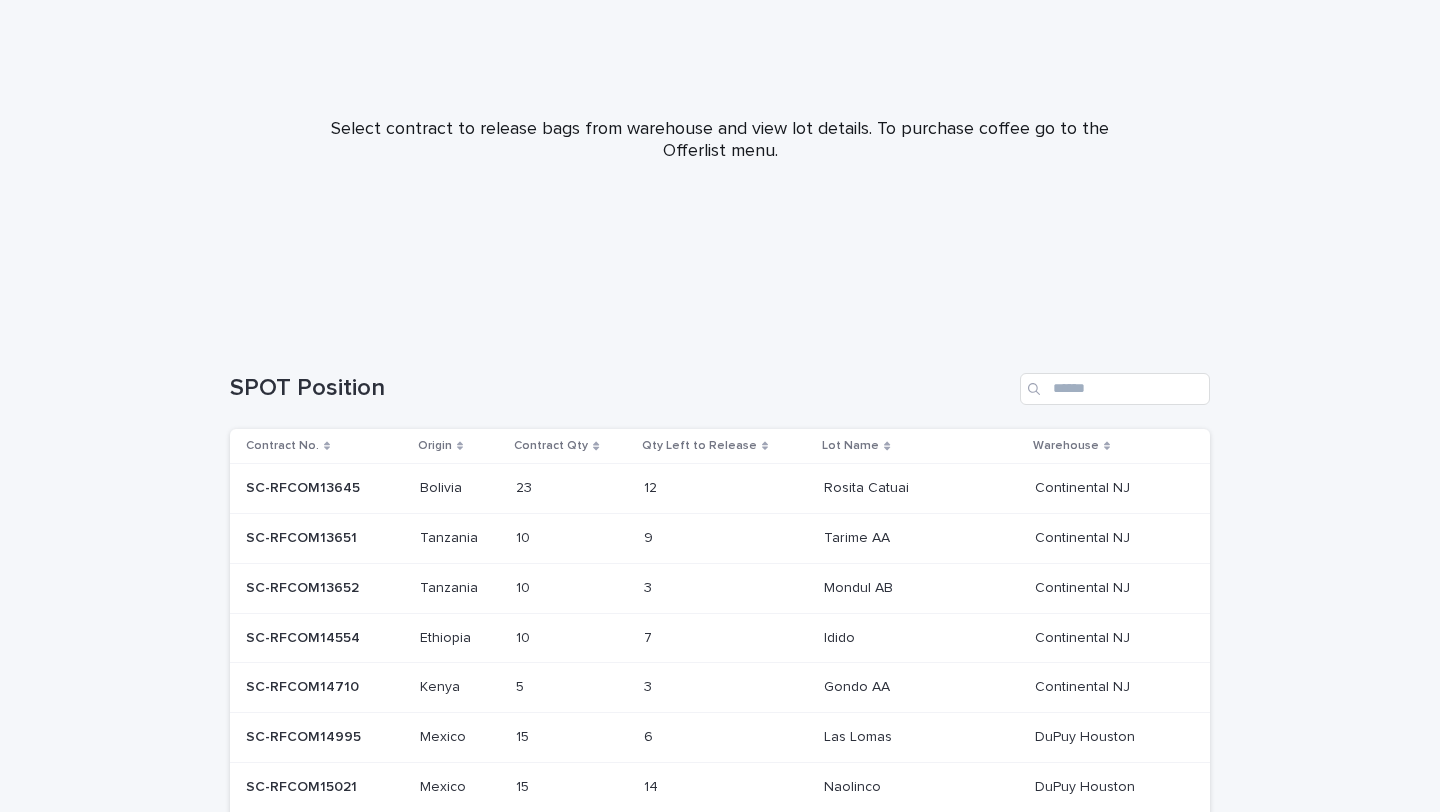 scroll, scrollTop: 272, scrollLeft: 0, axis: vertical 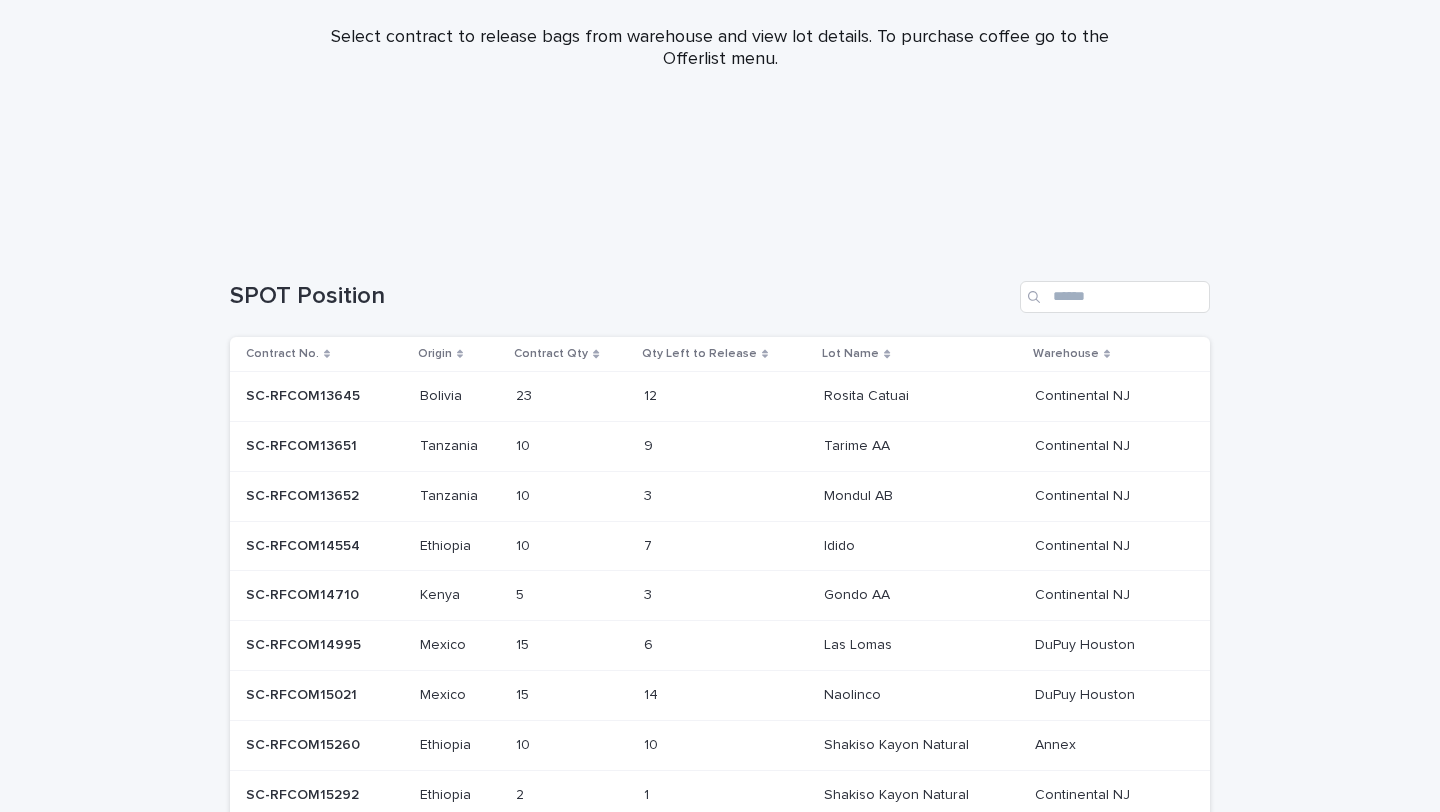 click on "10 10" at bounding box center (571, 546) 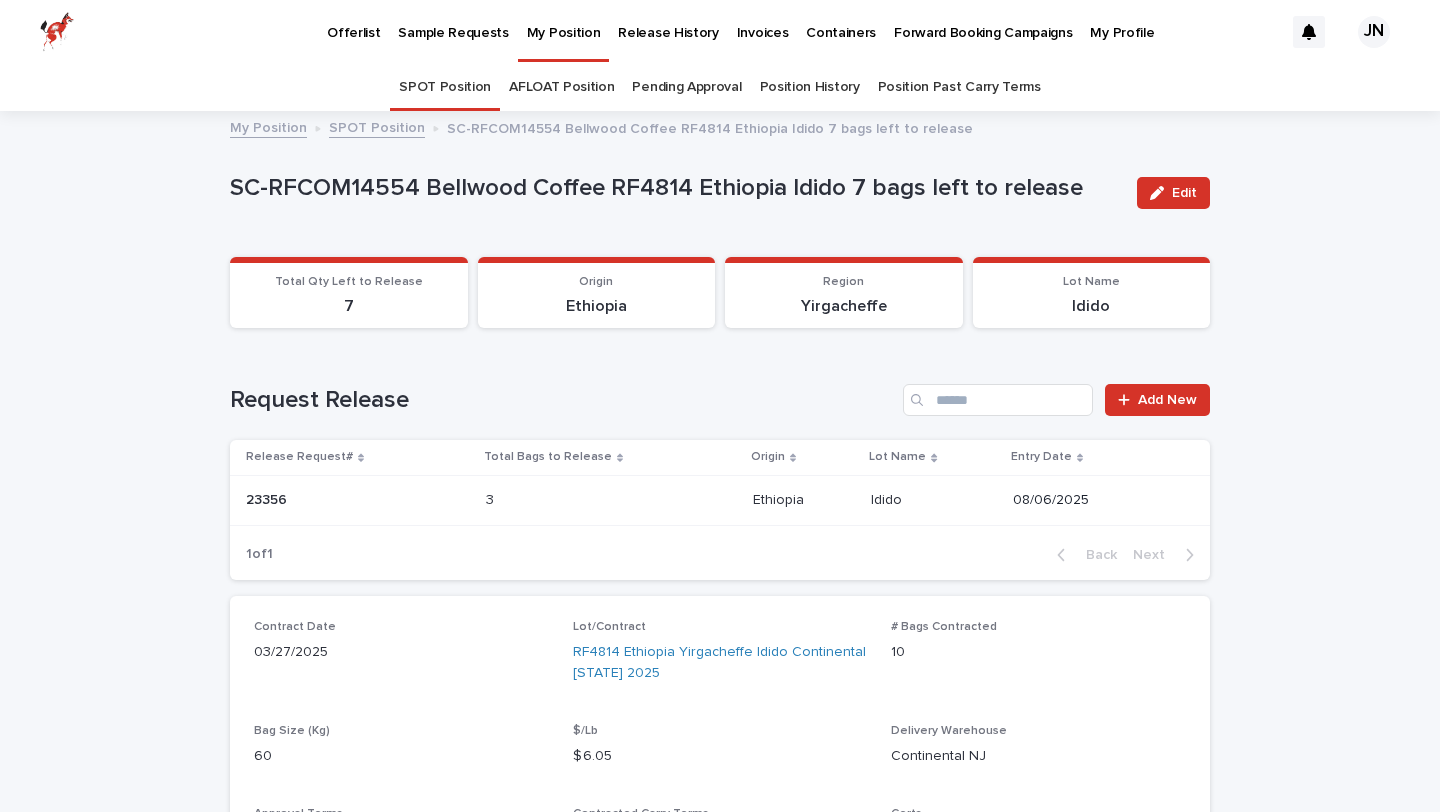 scroll, scrollTop: 103, scrollLeft: 0, axis: vertical 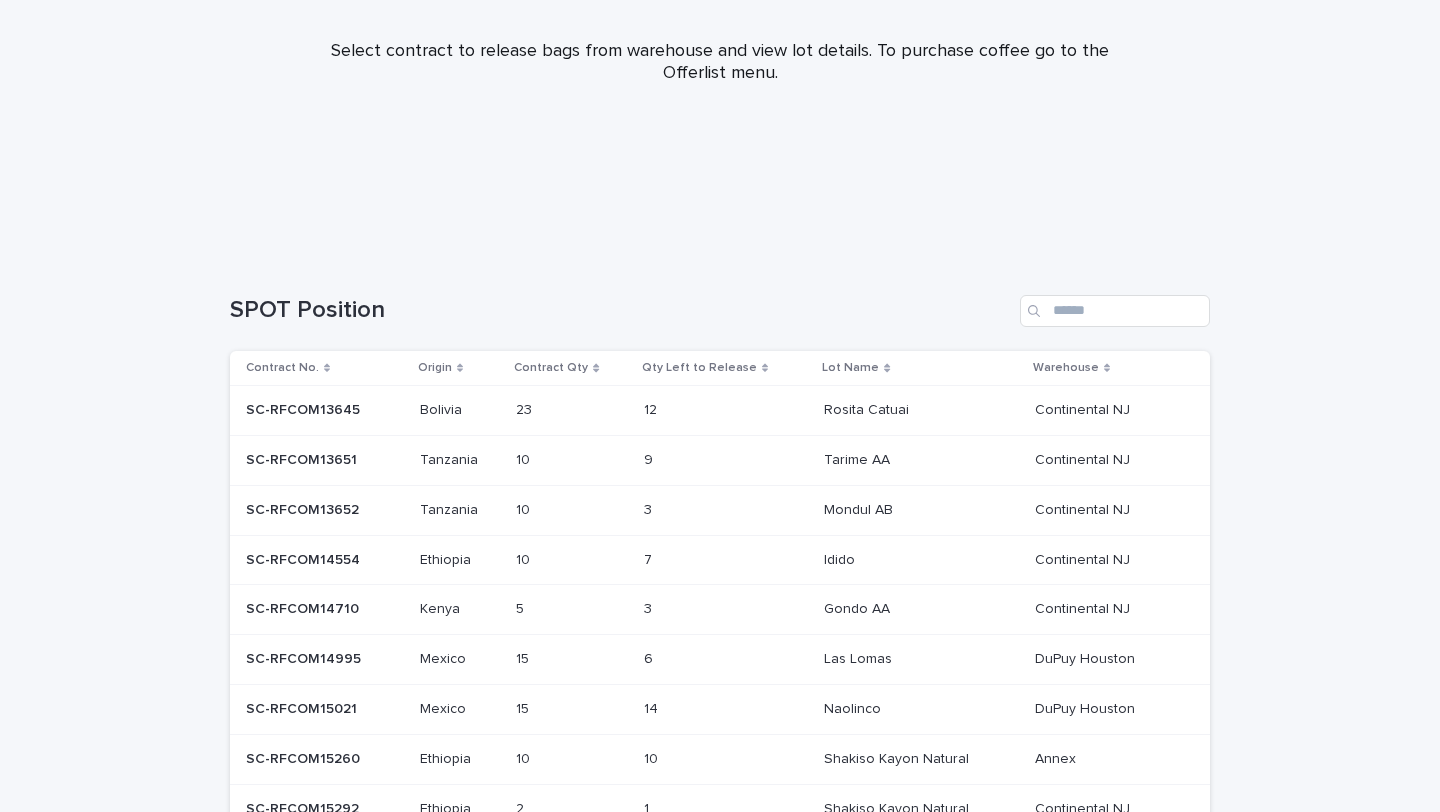 click at bounding box center (460, 609) 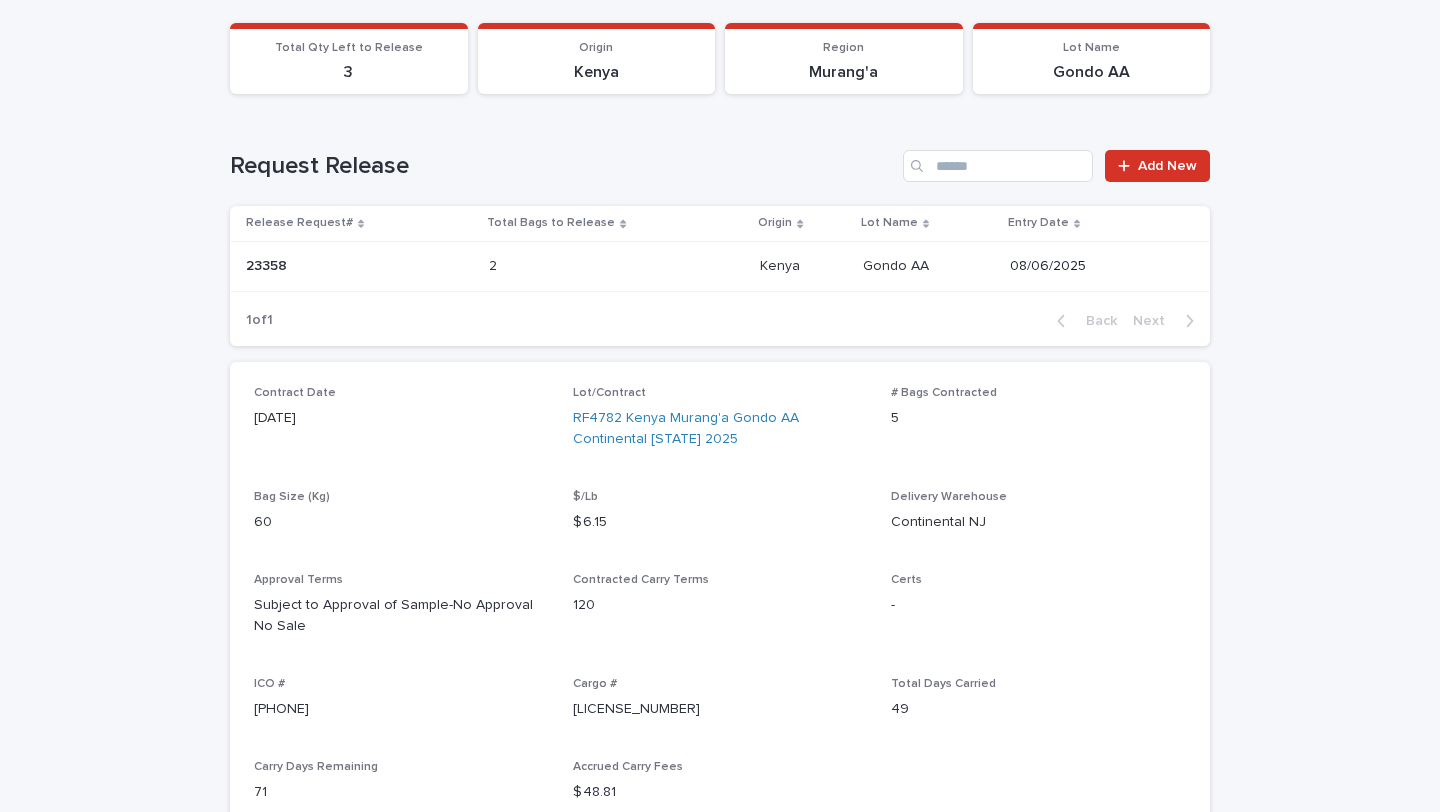 scroll, scrollTop: 312, scrollLeft: 0, axis: vertical 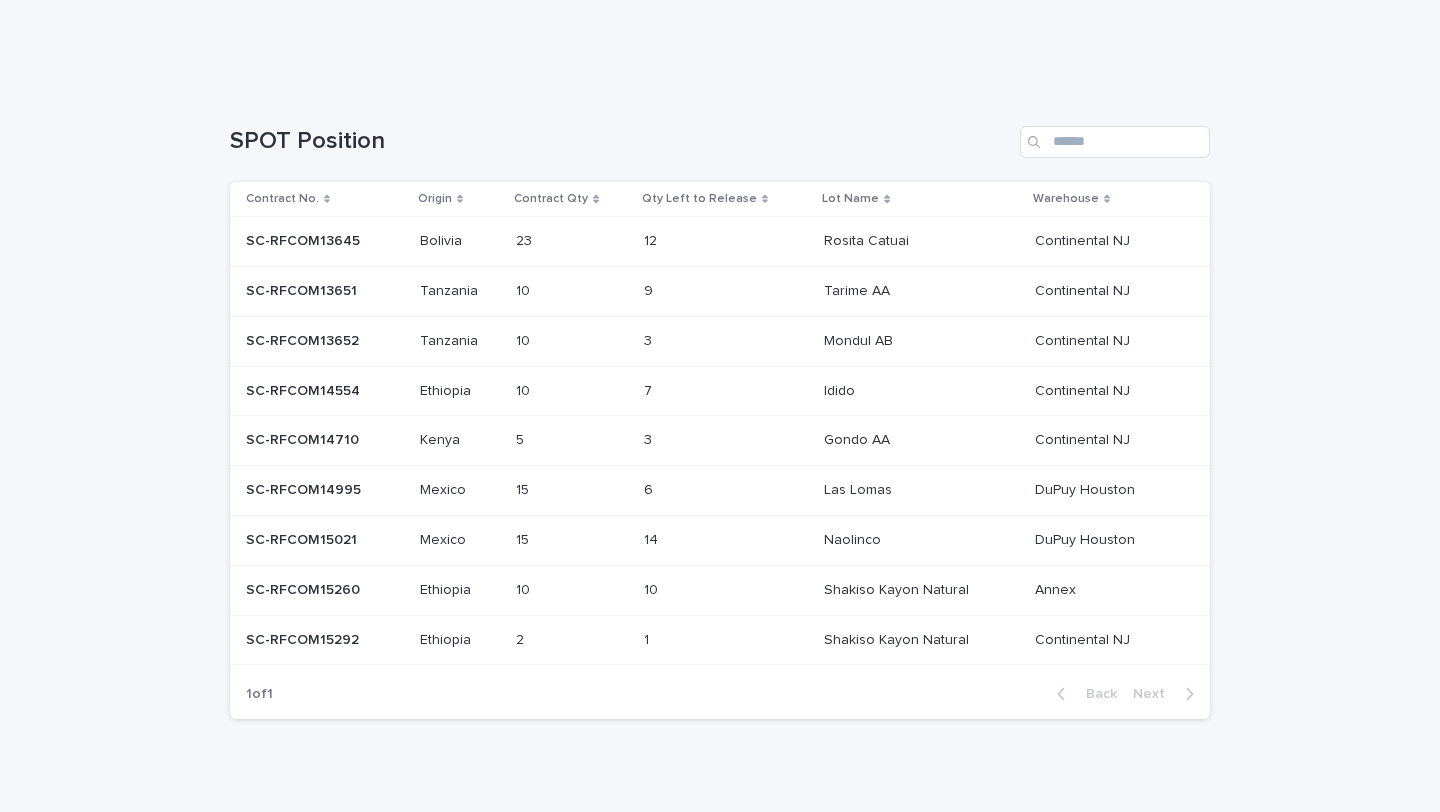 click on "15 15" at bounding box center [571, 491] 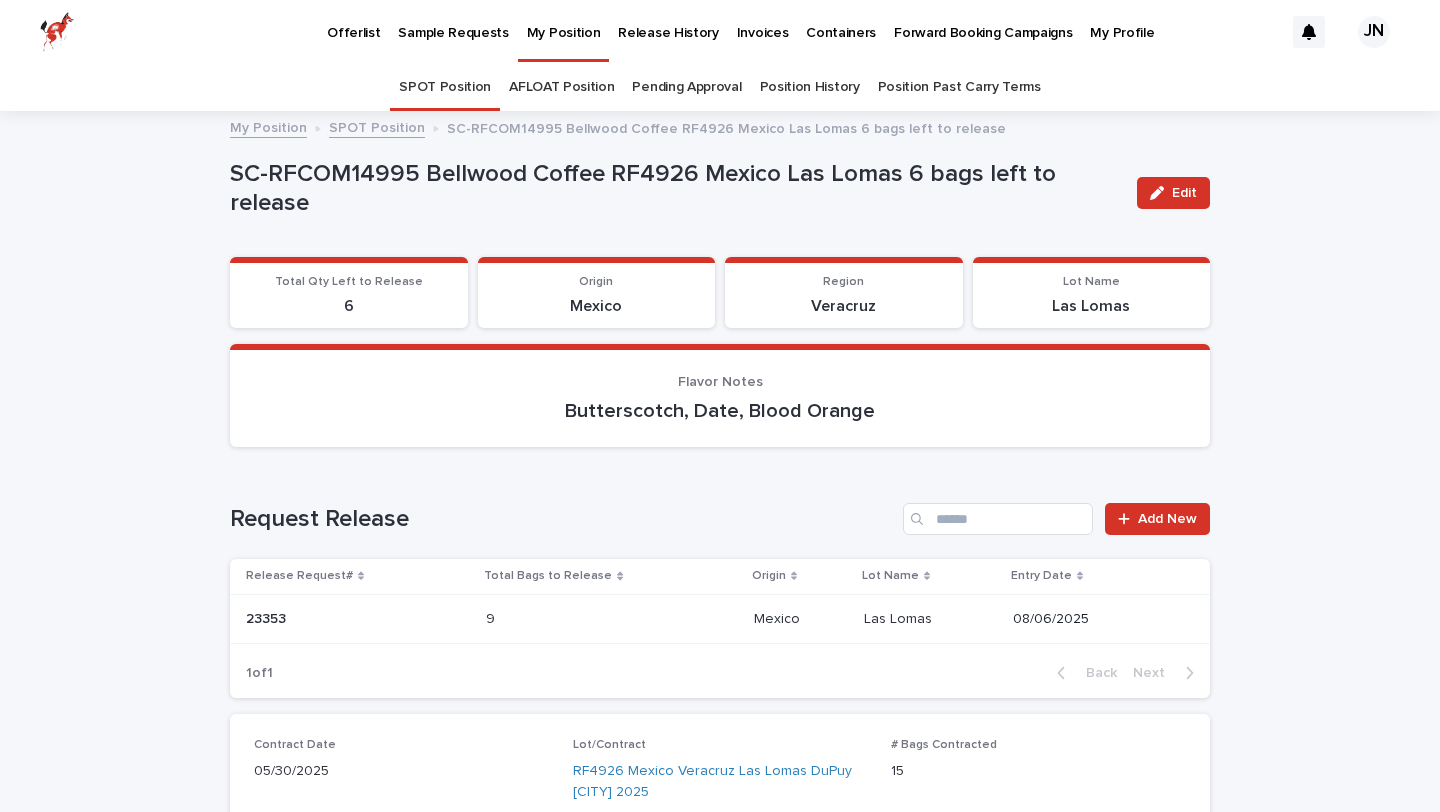 click on "My Position" at bounding box center [564, 21] 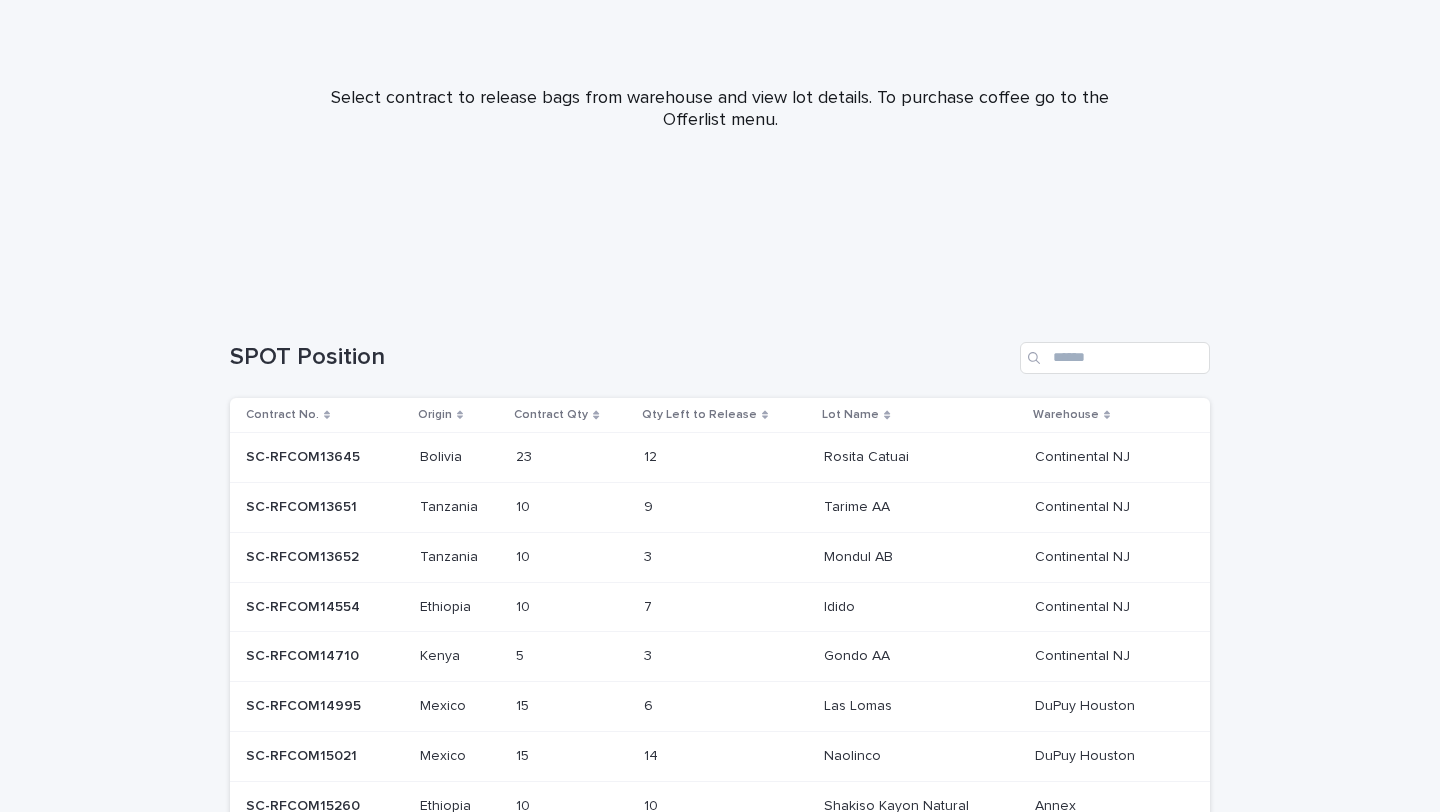 scroll, scrollTop: 450, scrollLeft: 0, axis: vertical 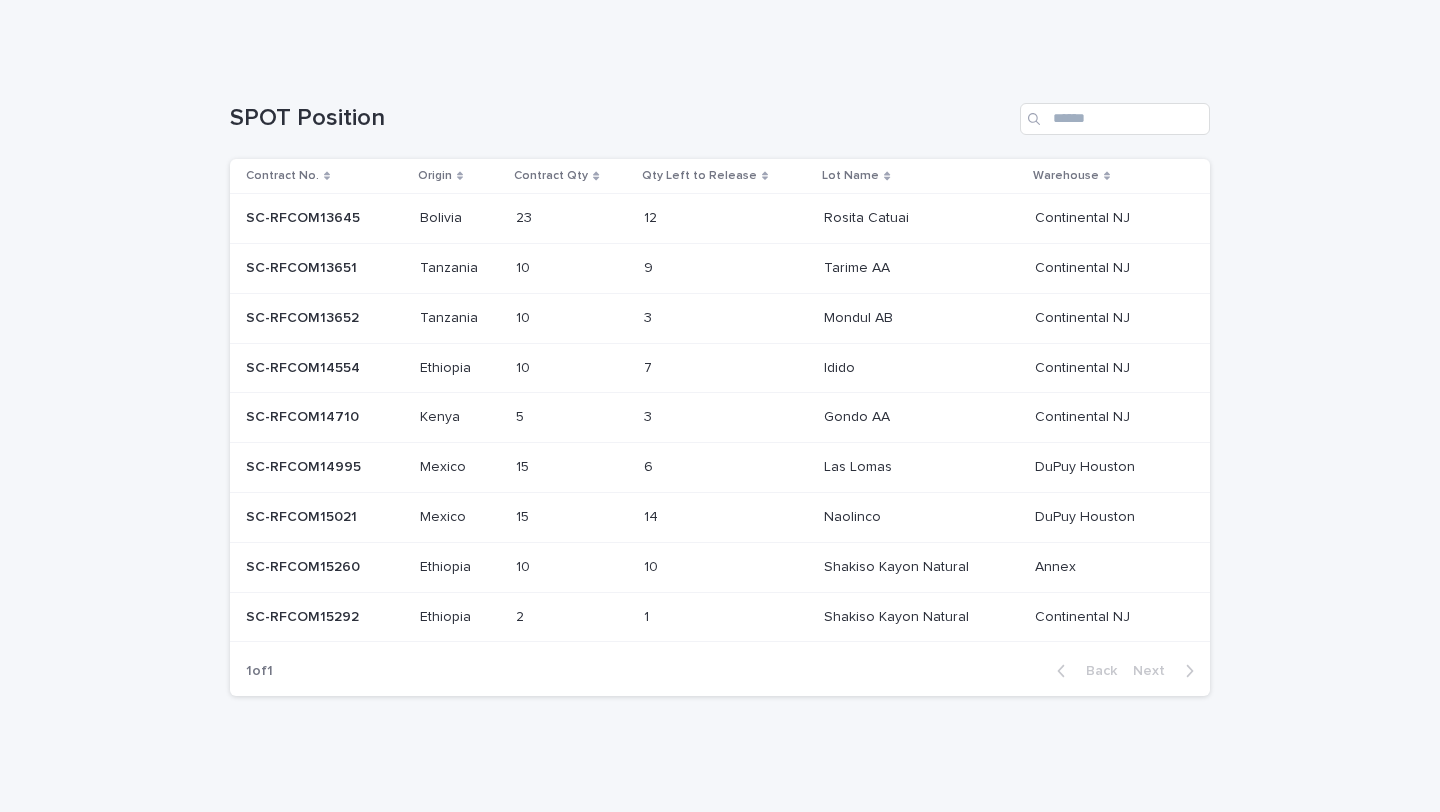 click on "10 10" at bounding box center [571, 567] 